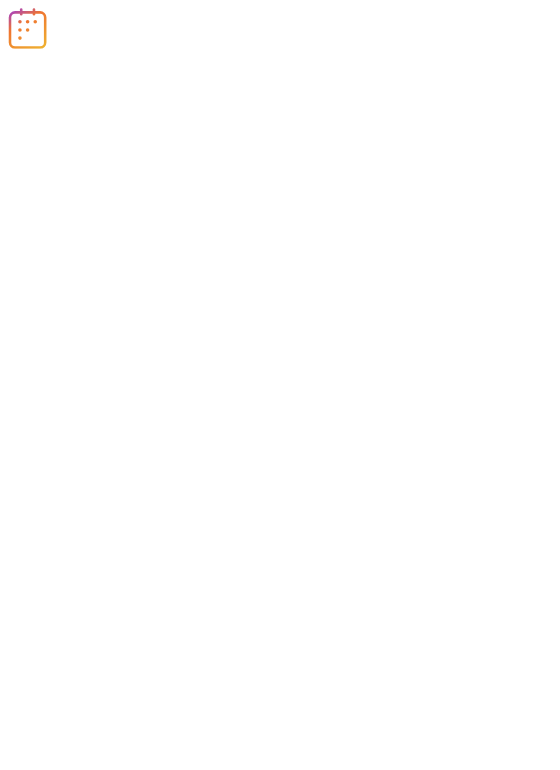 scroll, scrollTop: 0, scrollLeft: 0, axis: both 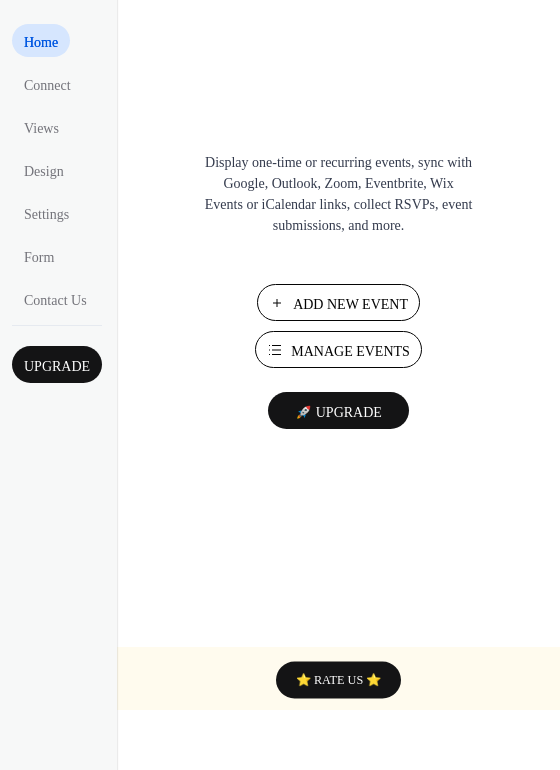 click on "Add New Event" at bounding box center (350, 304) 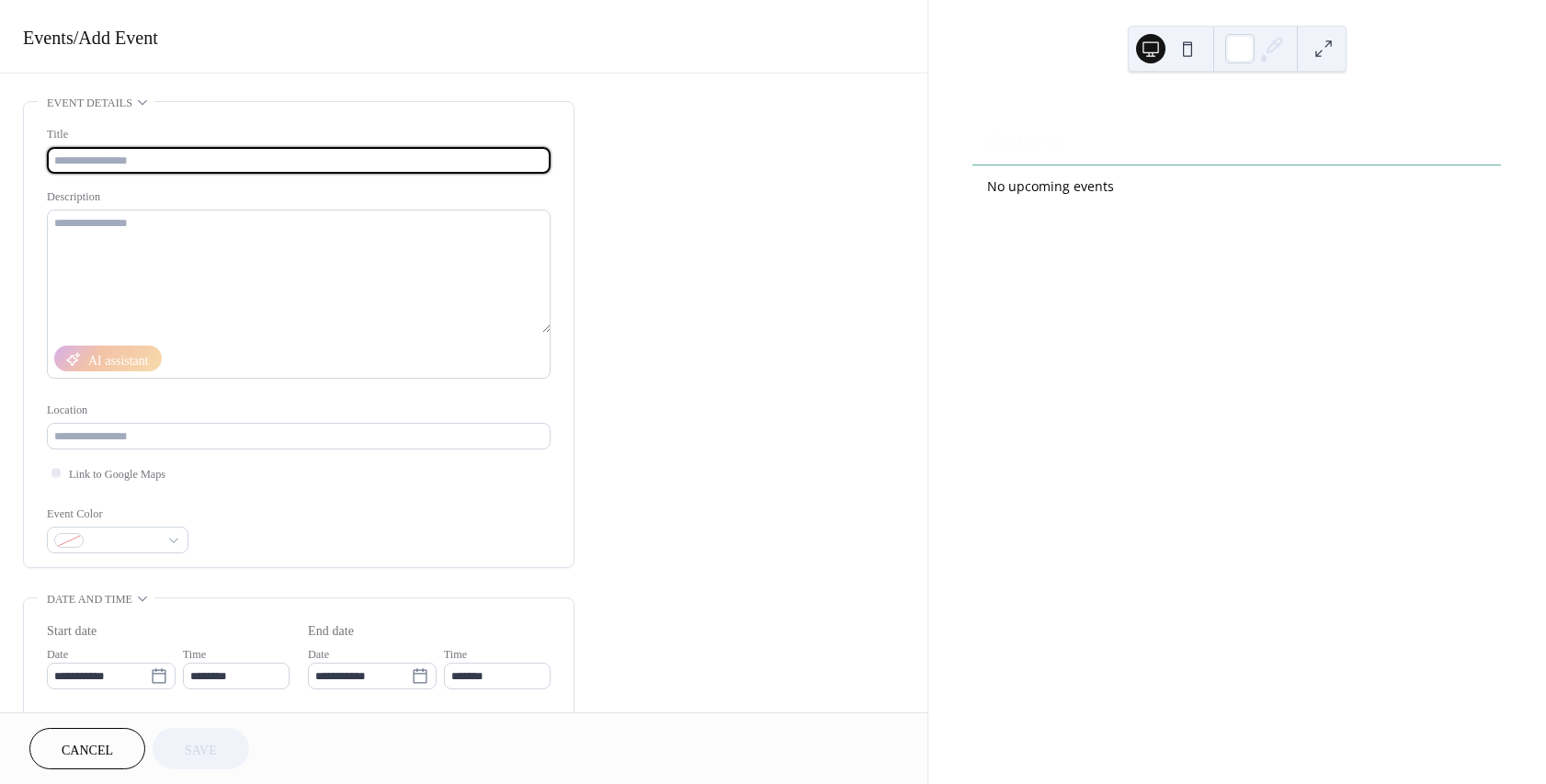 scroll, scrollTop: 0, scrollLeft: 0, axis: both 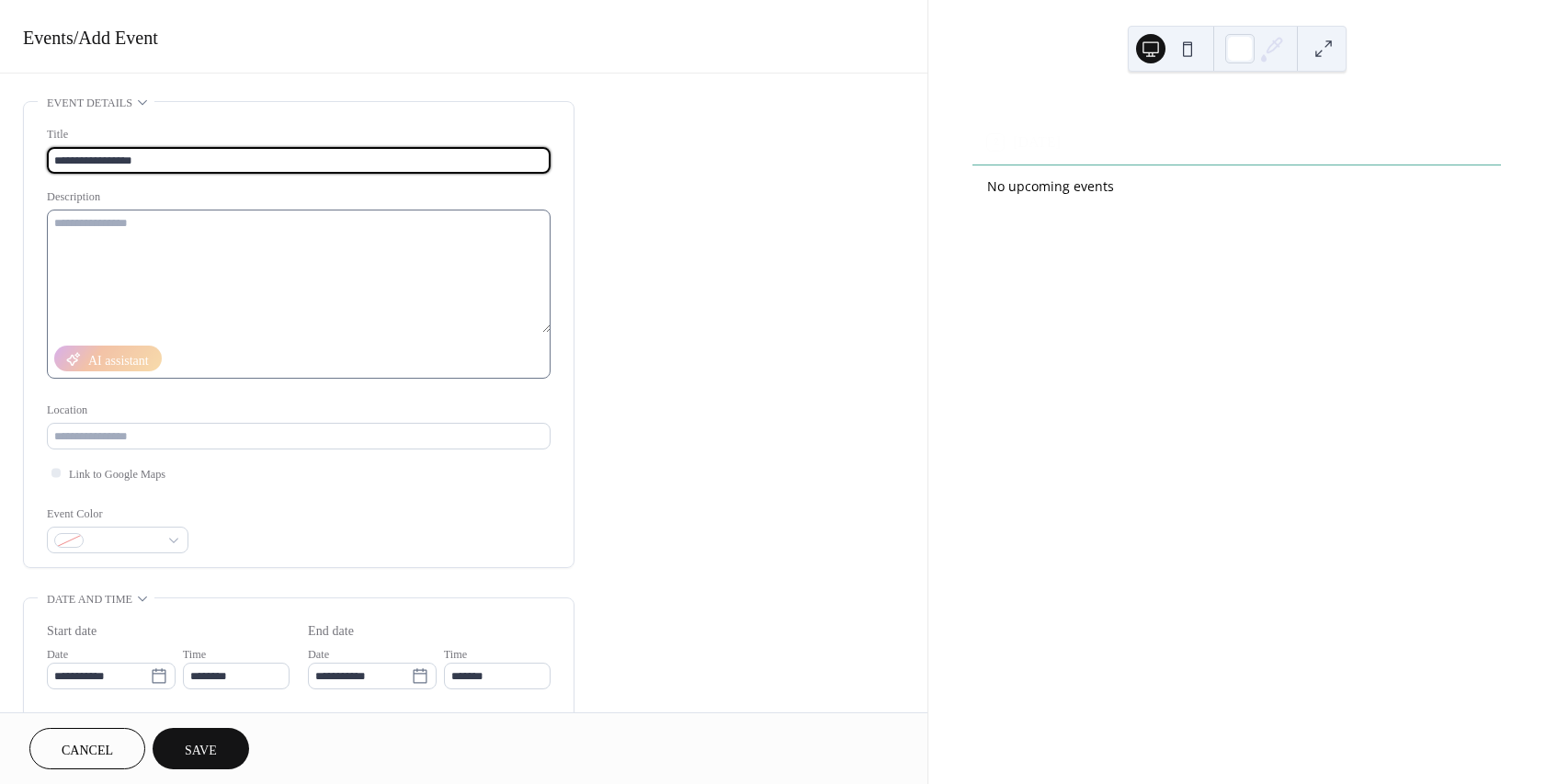 type on "**********" 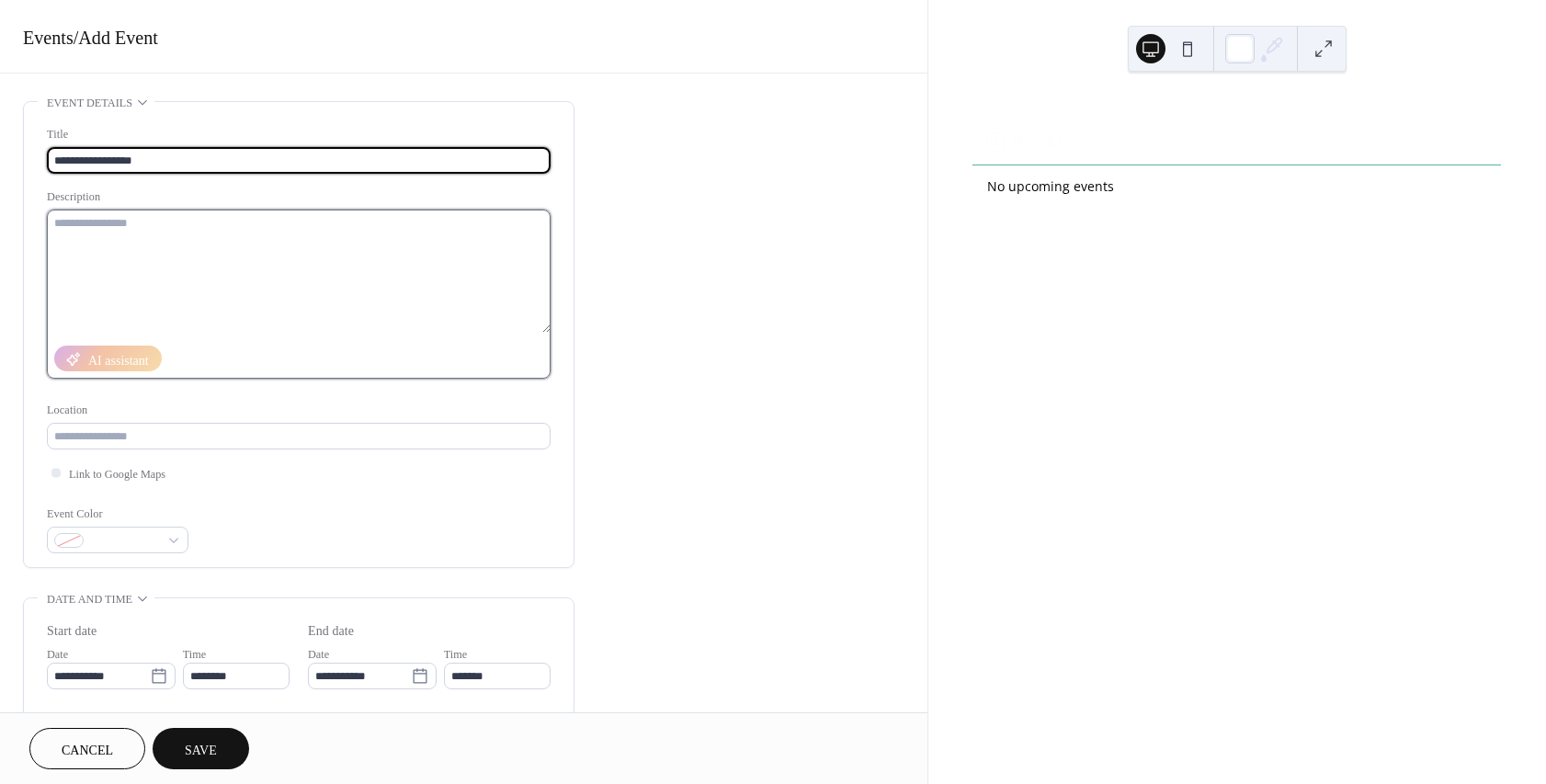 click at bounding box center (299, 271) 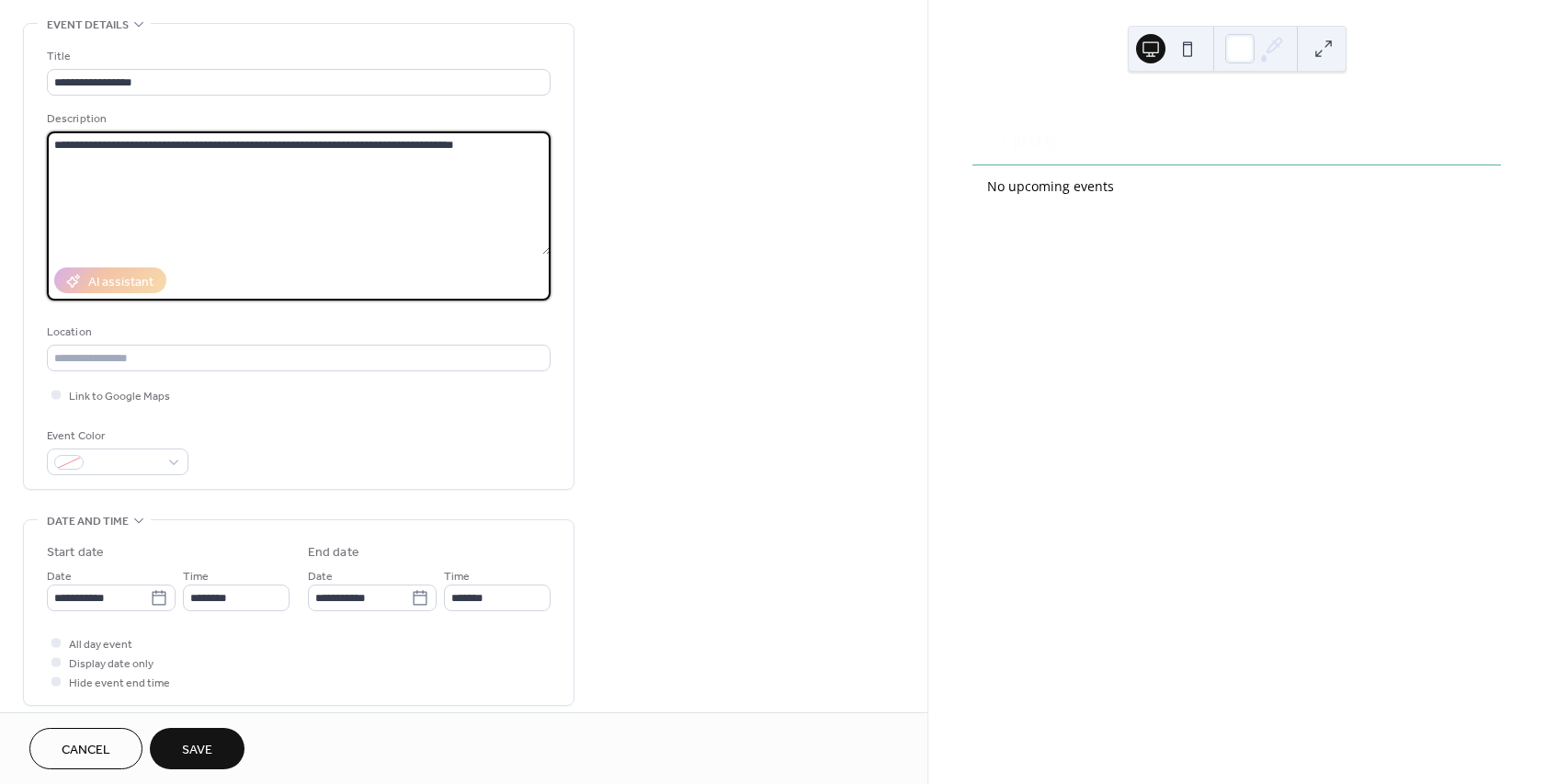 scroll, scrollTop: 110, scrollLeft: 0, axis: vertical 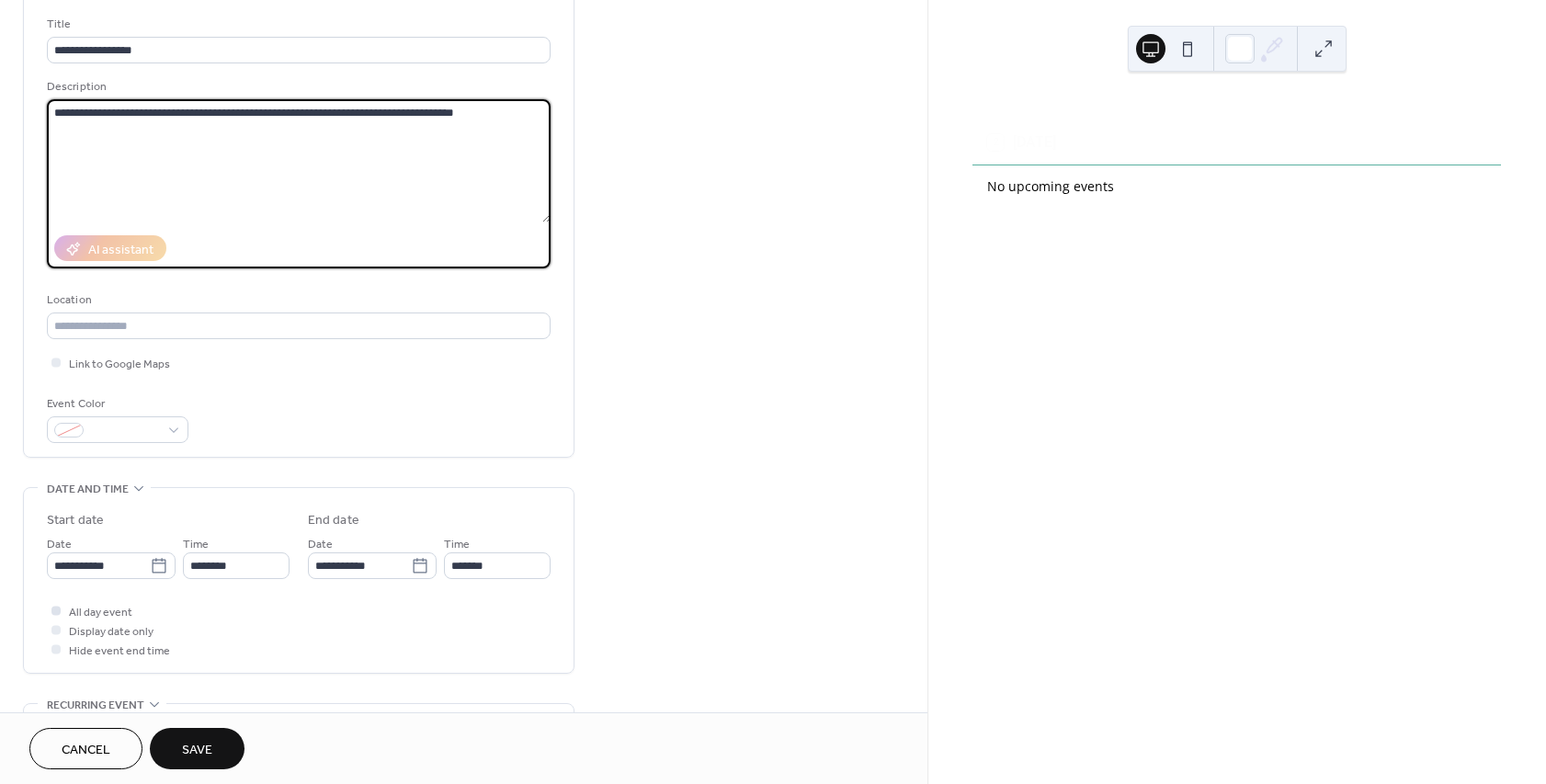 type on "**********" 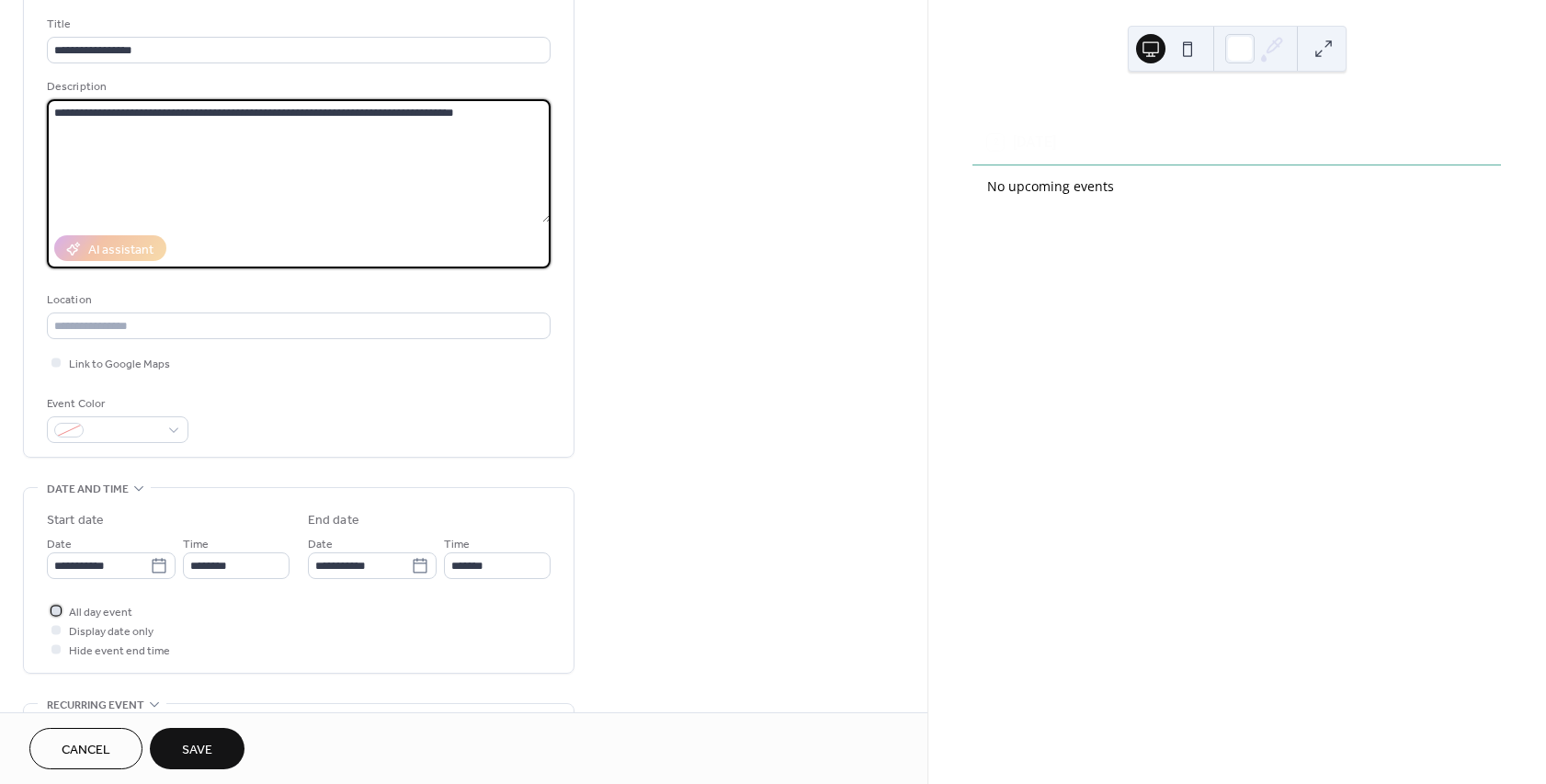 click at bounding box center [56, 610] 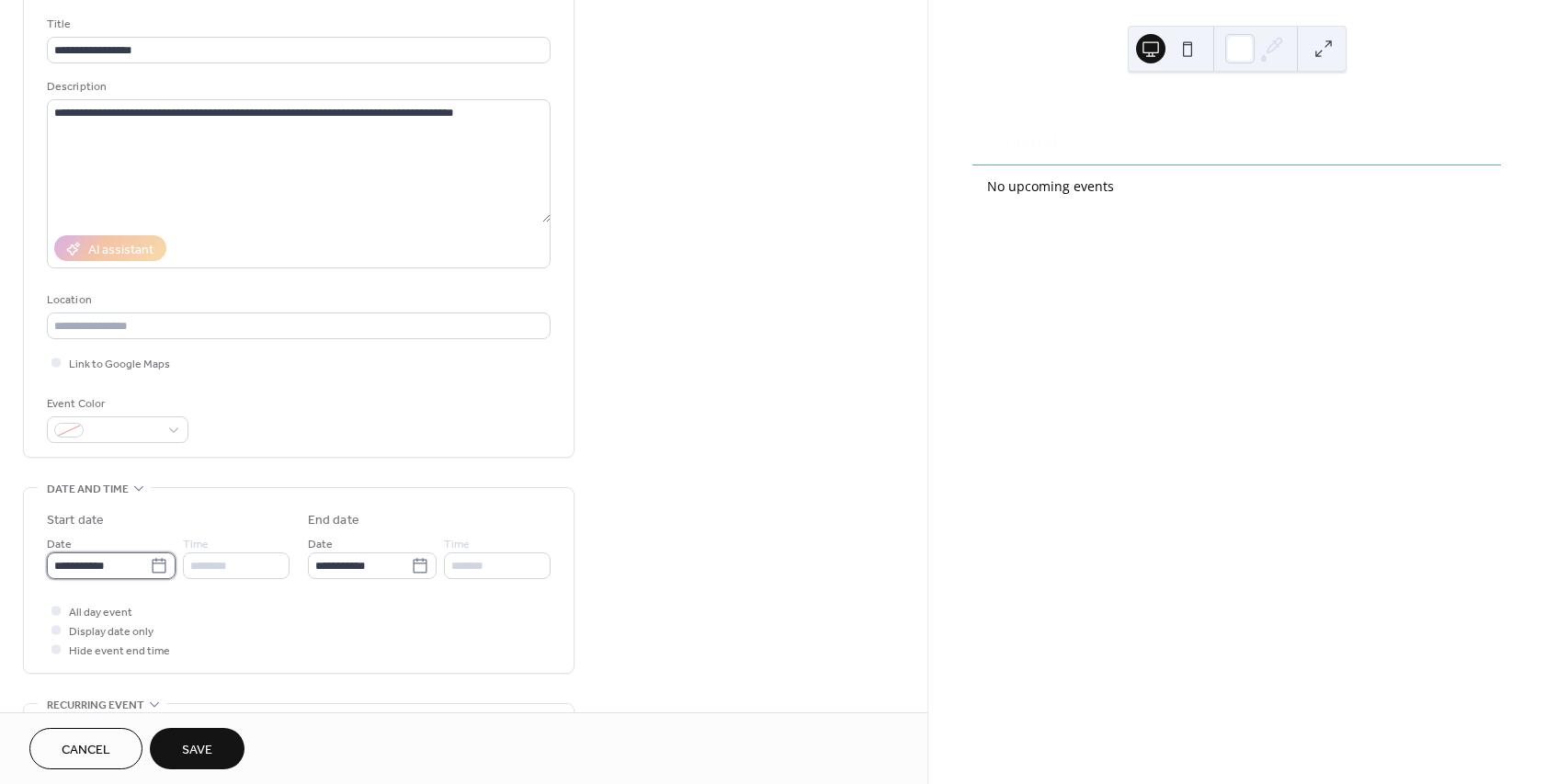 click on "**********" at bounding box center [98, 565] 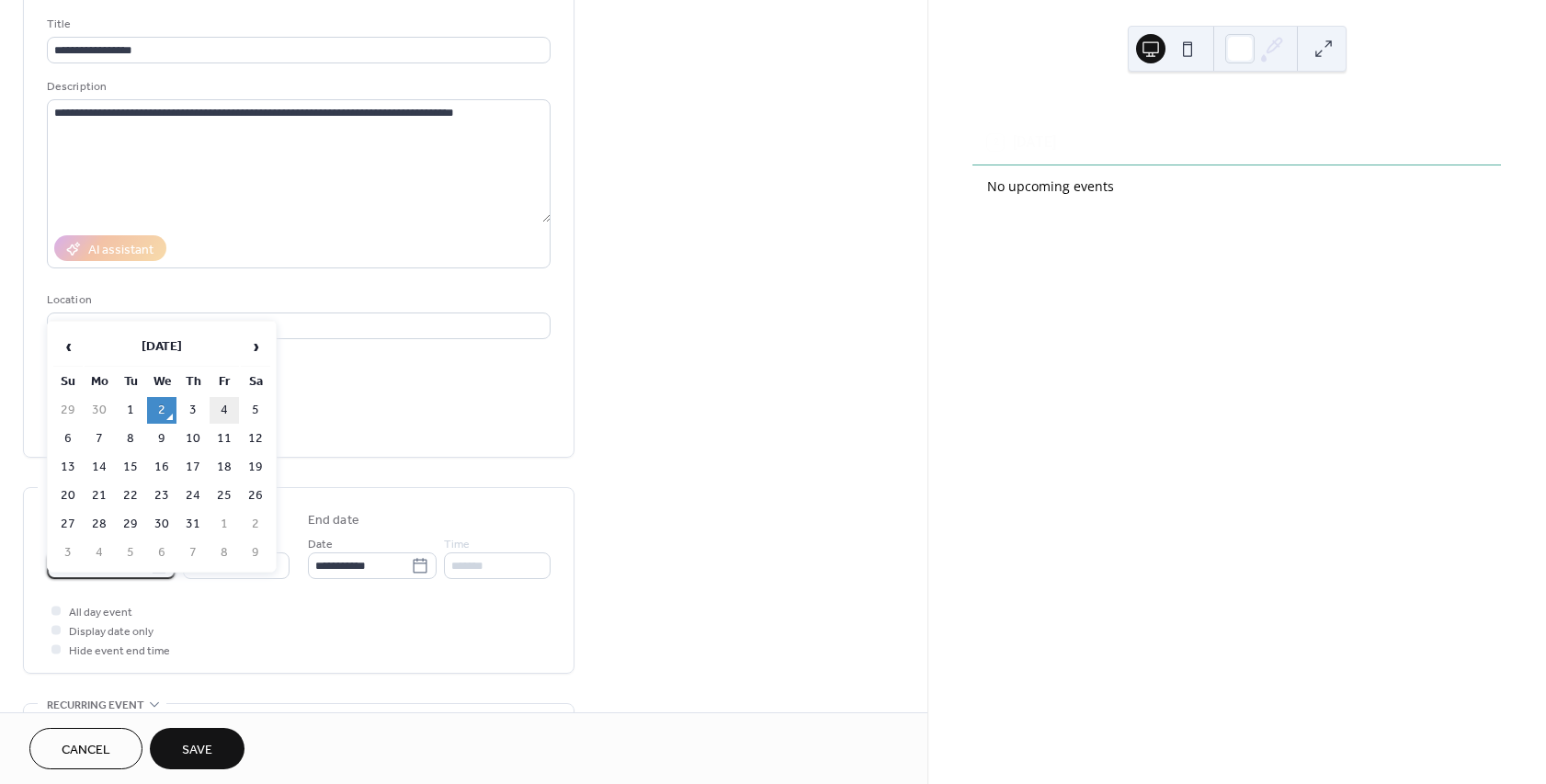 click on "4" at bounding box center (224, 410) 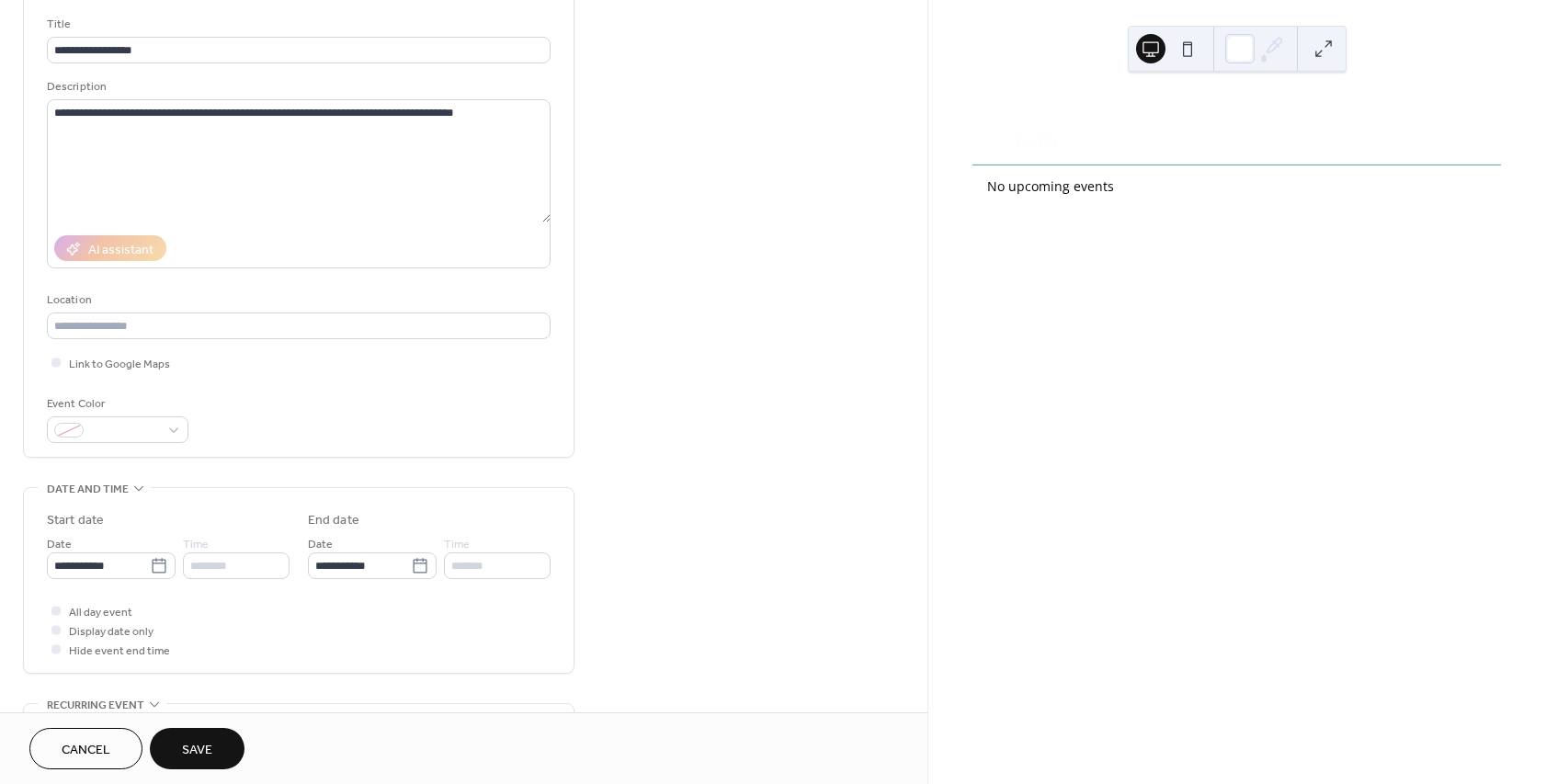 click on "Save" at bounding box center (197, 750) 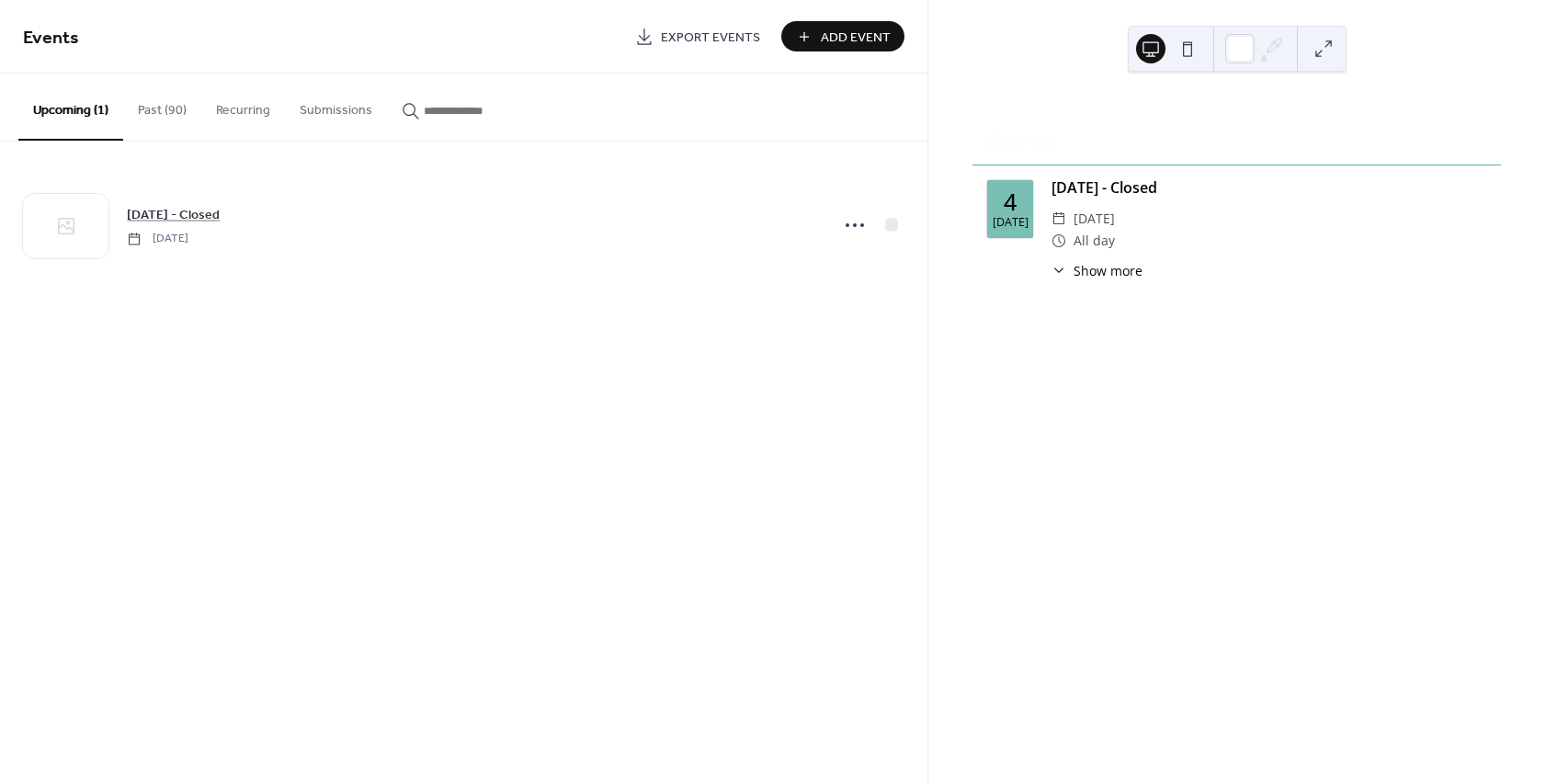 click on "Add Event" at bounding box center [856, 38] 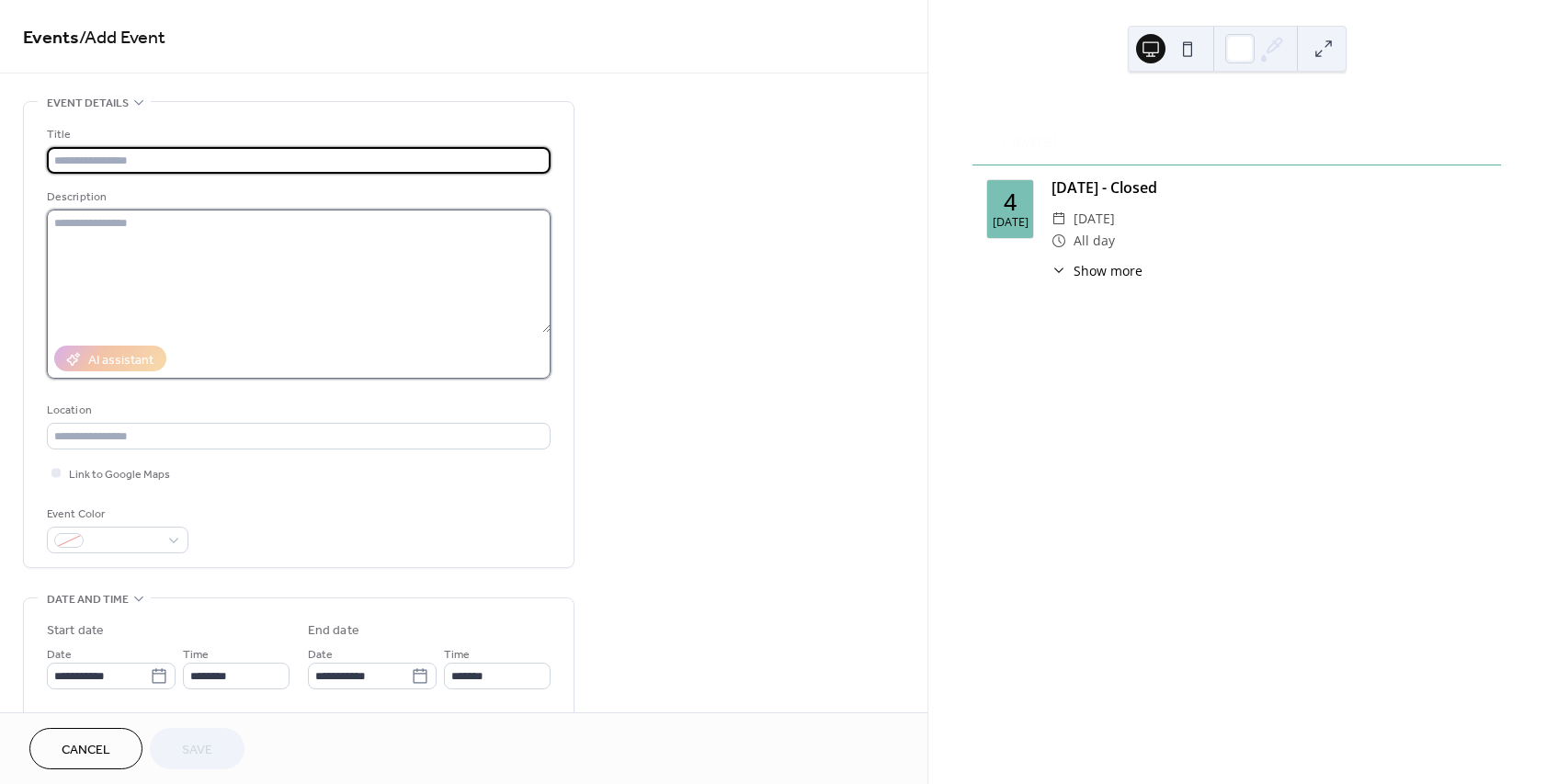 click at bounding box center (299, 271) 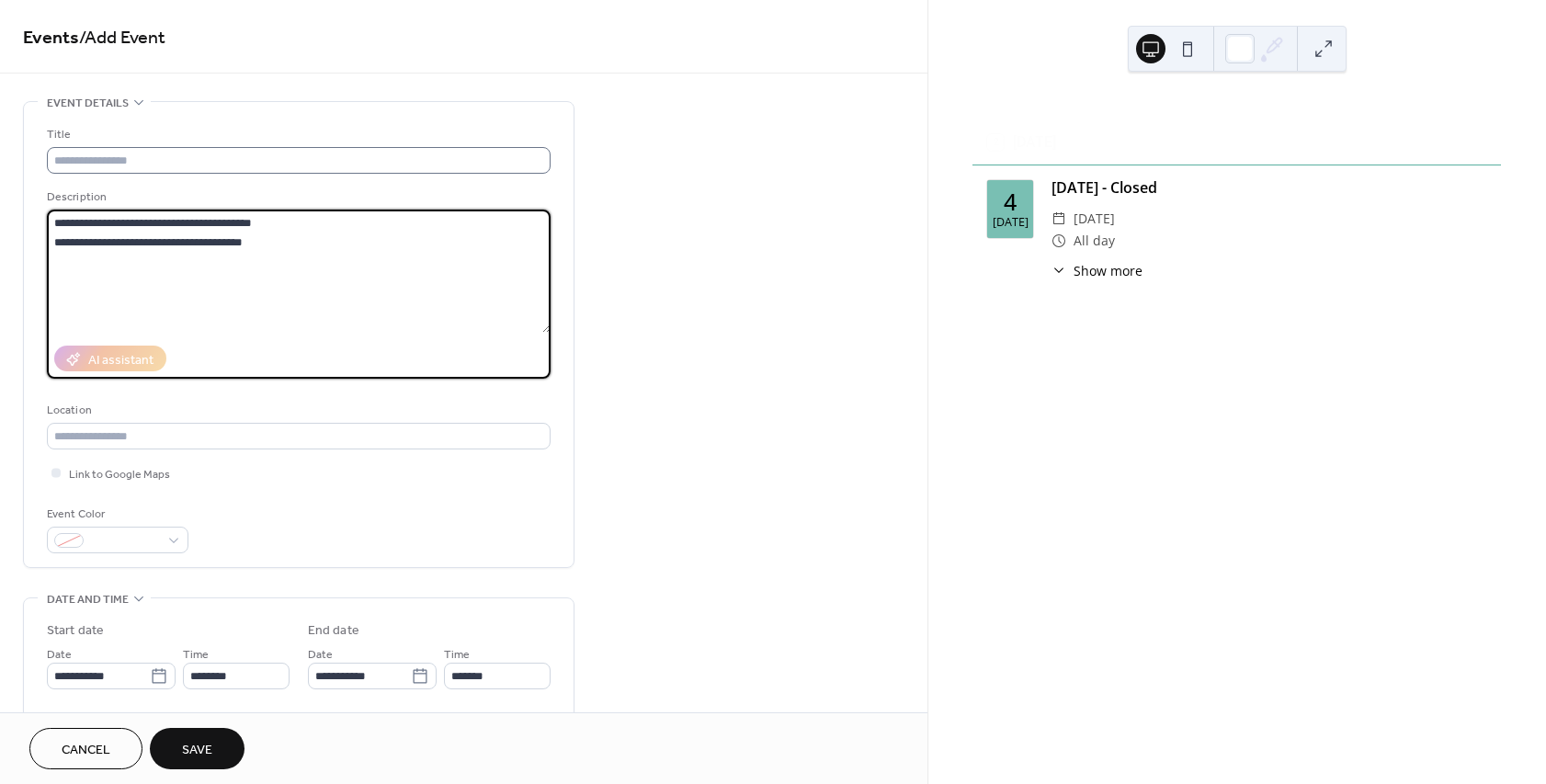 type on "**********" 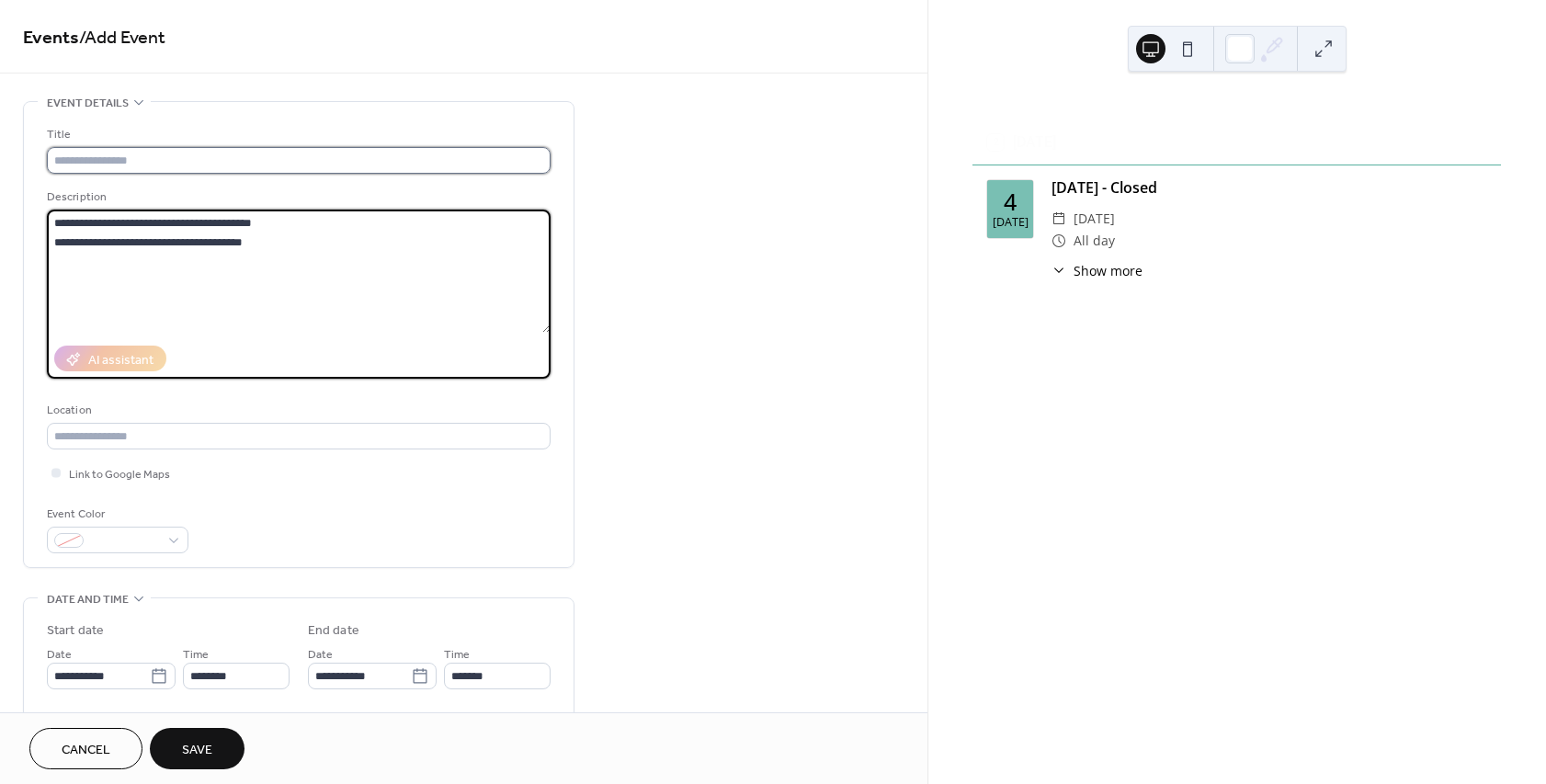 click at bounding box center [299, 160] 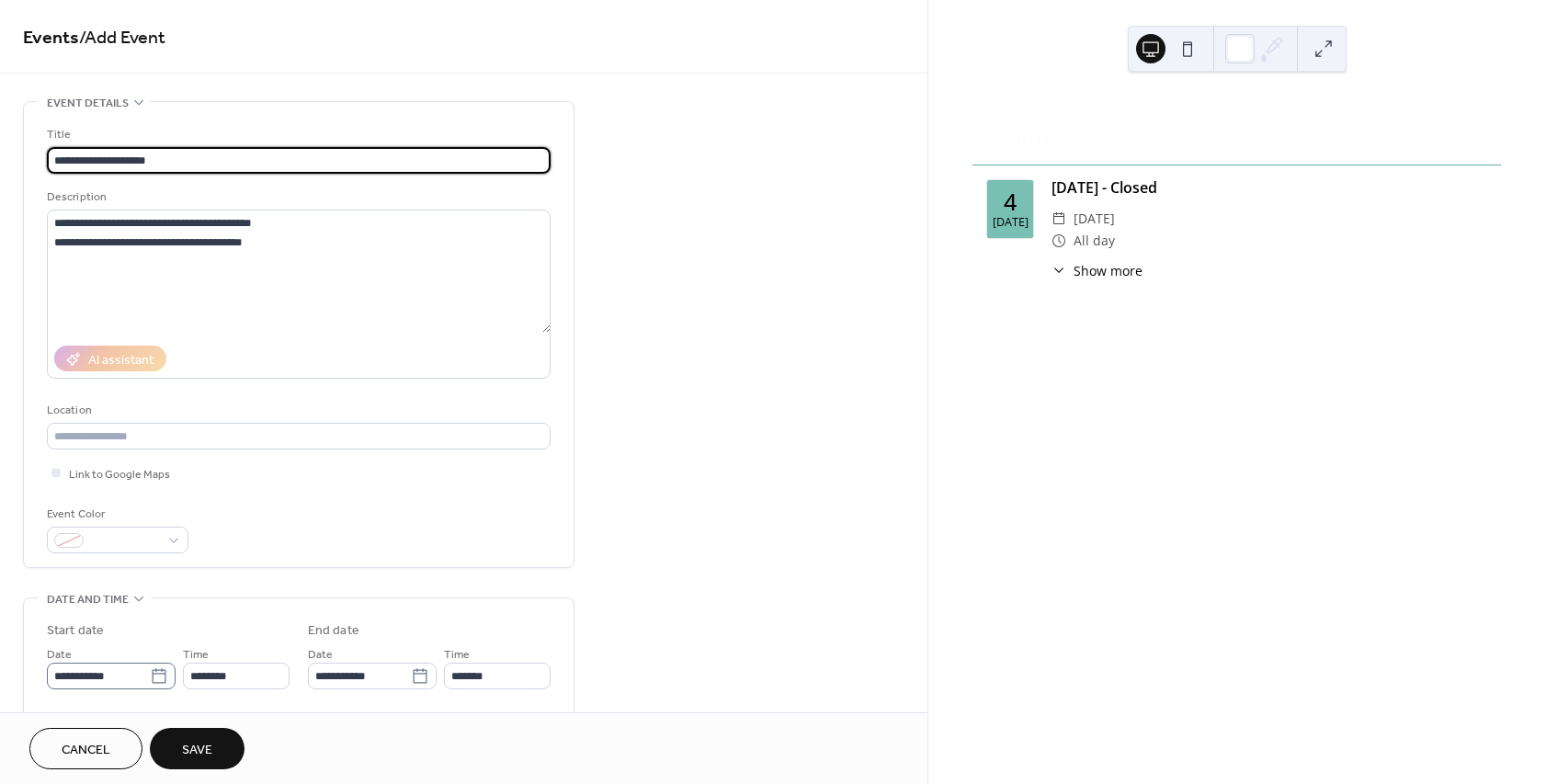 type on "**********" 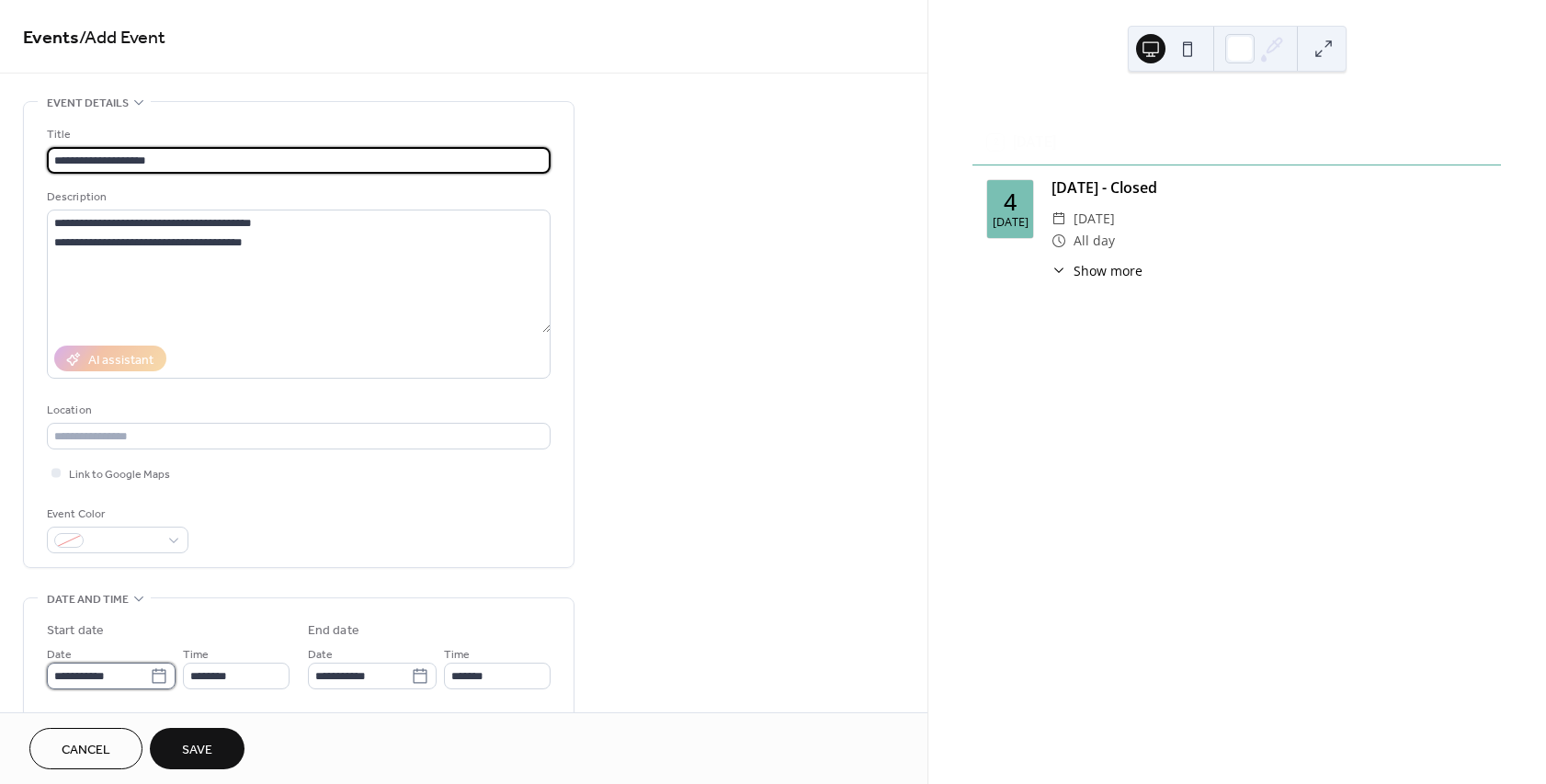 click on "**********" at bounding box center [98, 676] 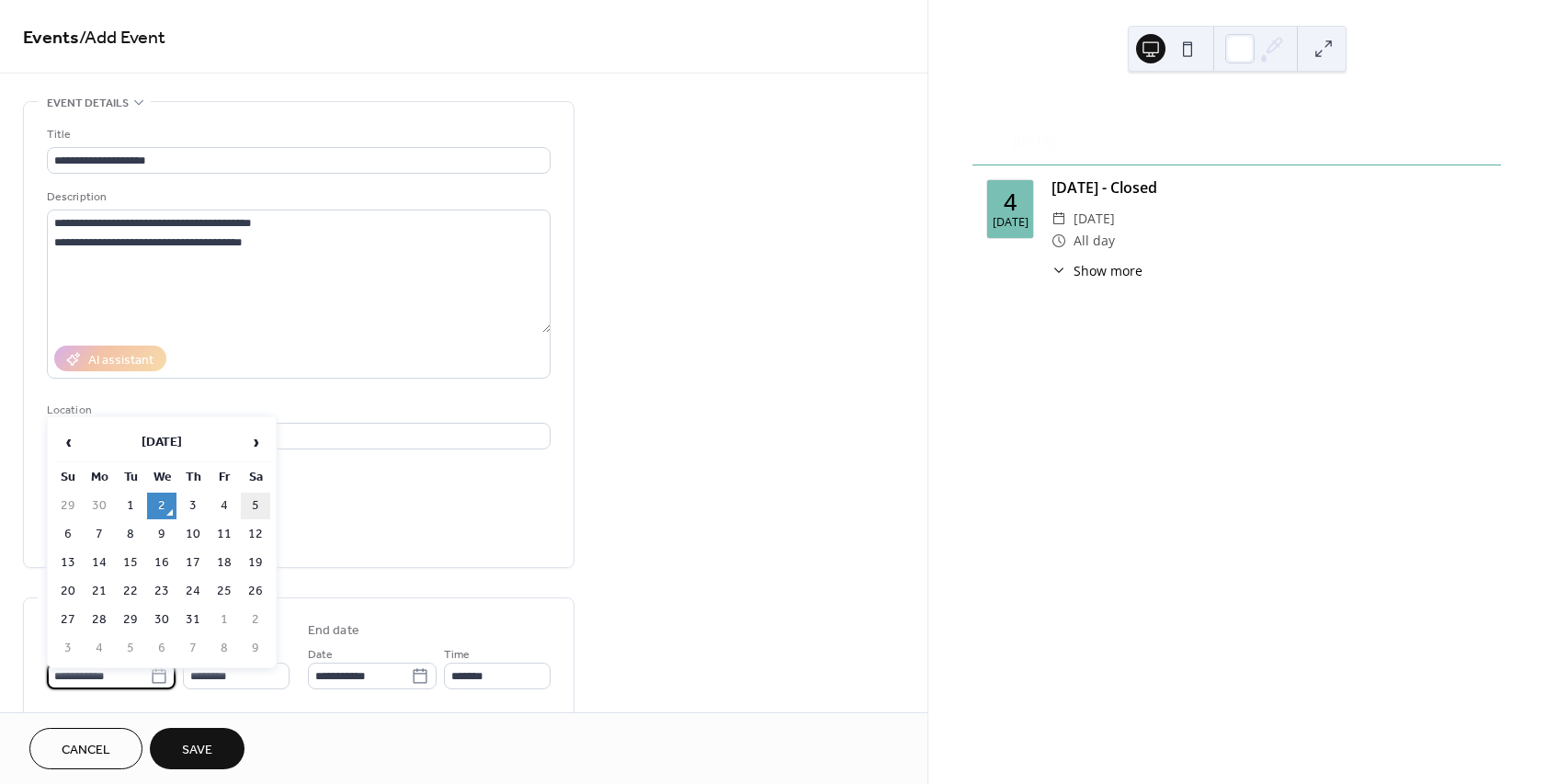 click on "5" at bounding box center (256, 506) 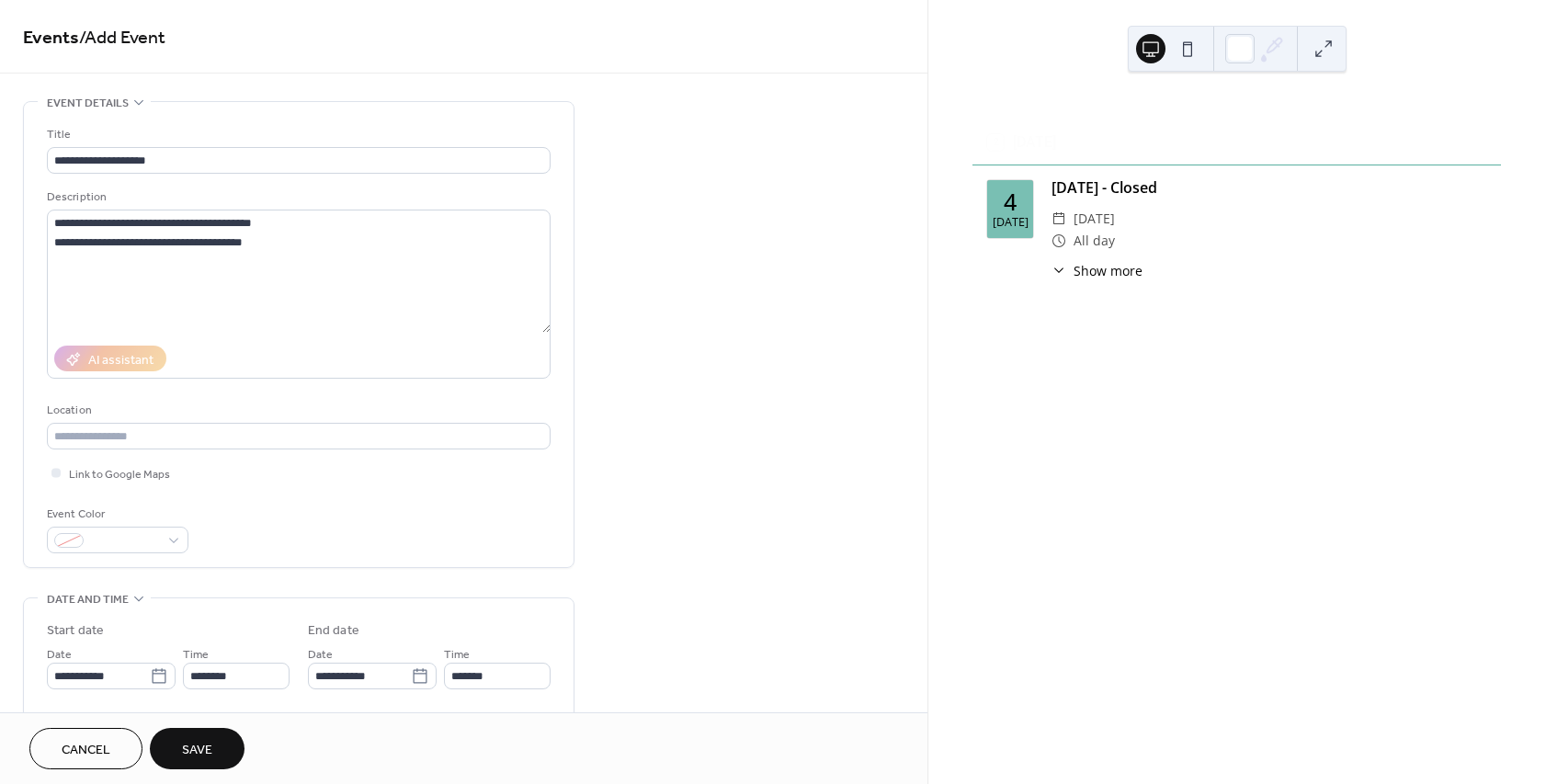 scroll, scrollTop: 55, scrollLeft: 0, axis: vertical 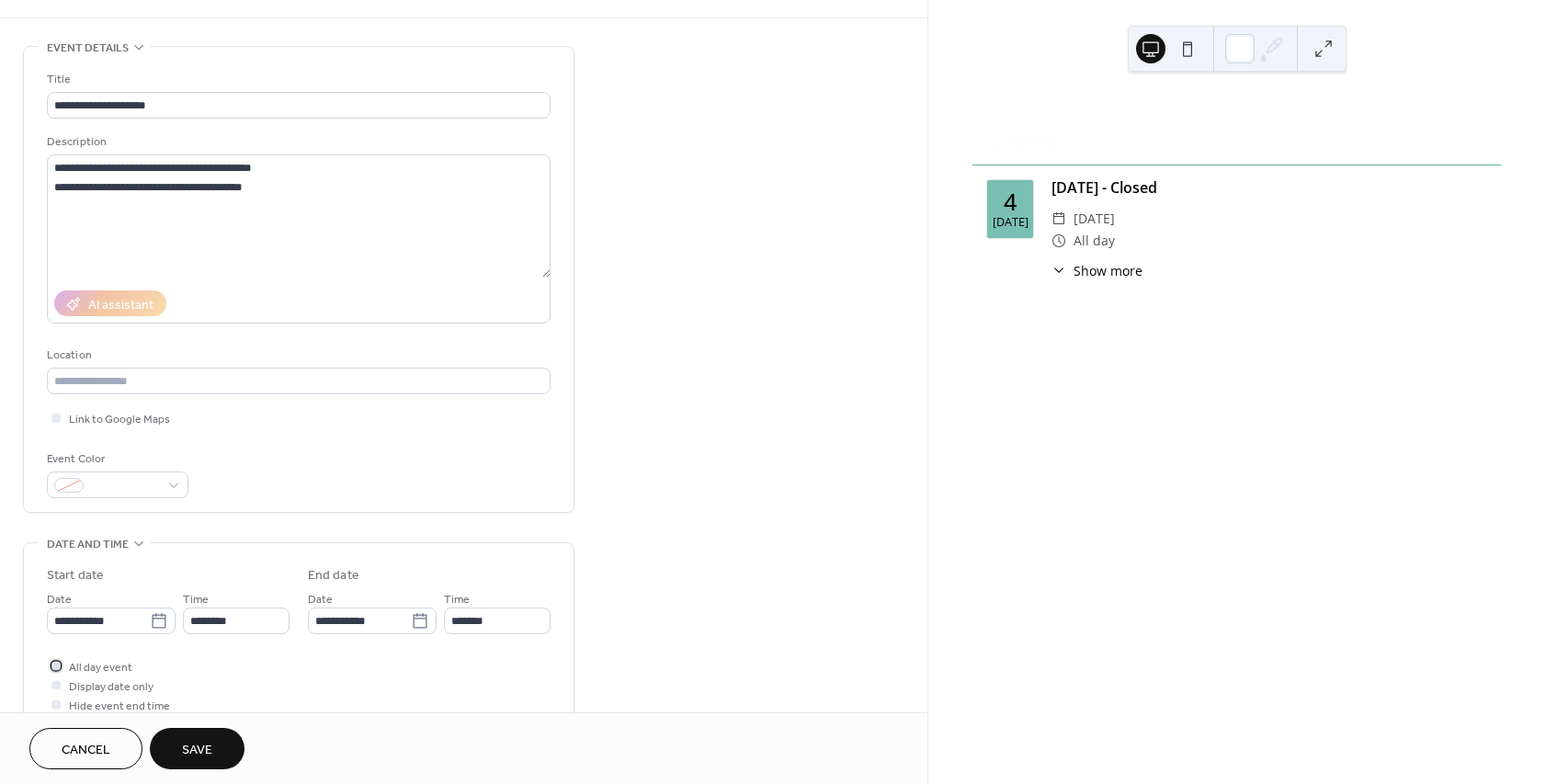 click at bounding box center [56, 665] 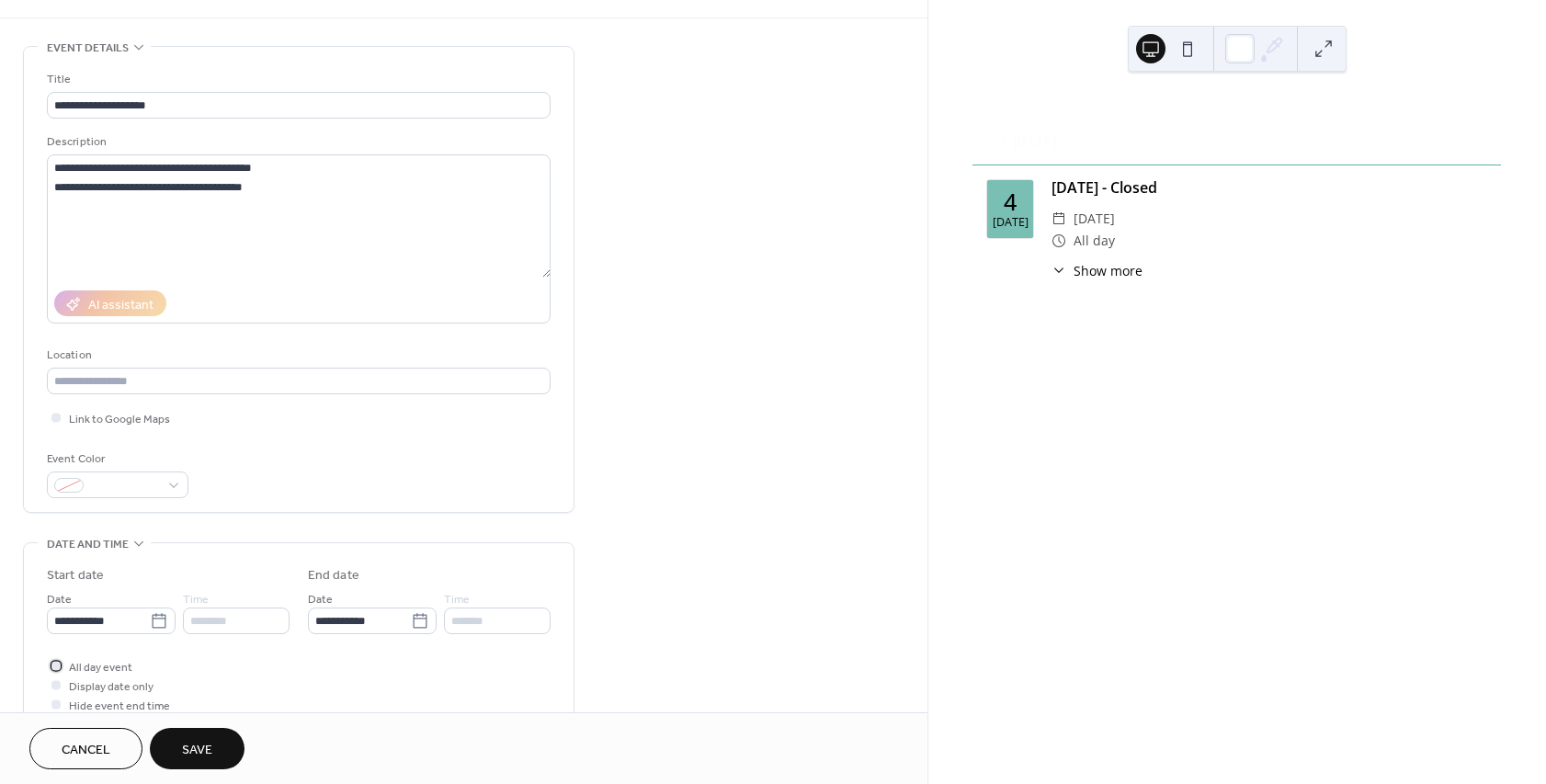 scroll, scrollTop: 0, scrollLeft: 0, axis: both 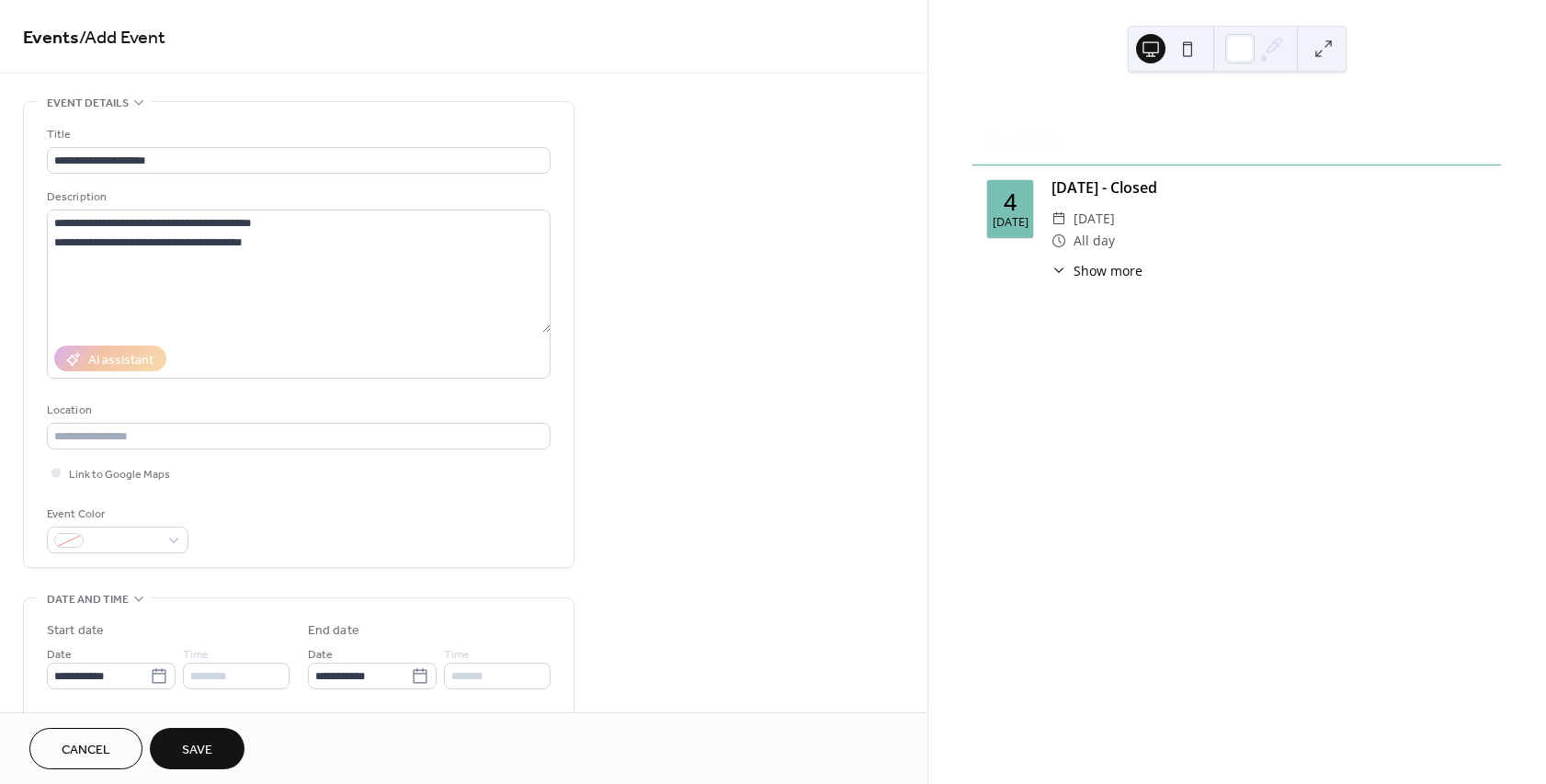 click on "Save" at bounding box center [197, 750] 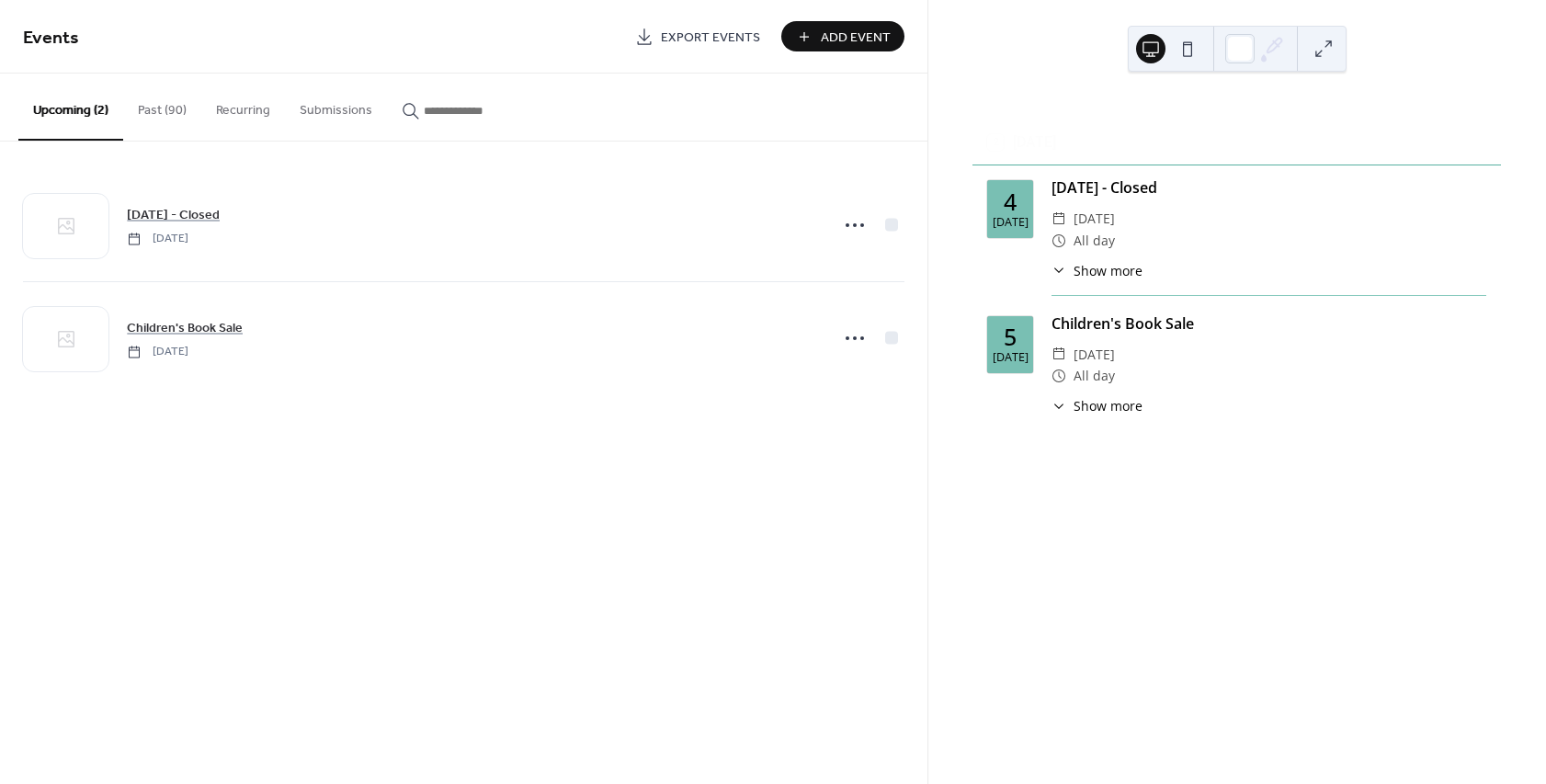 click on "Add Event" at bounding box center [856, 38] 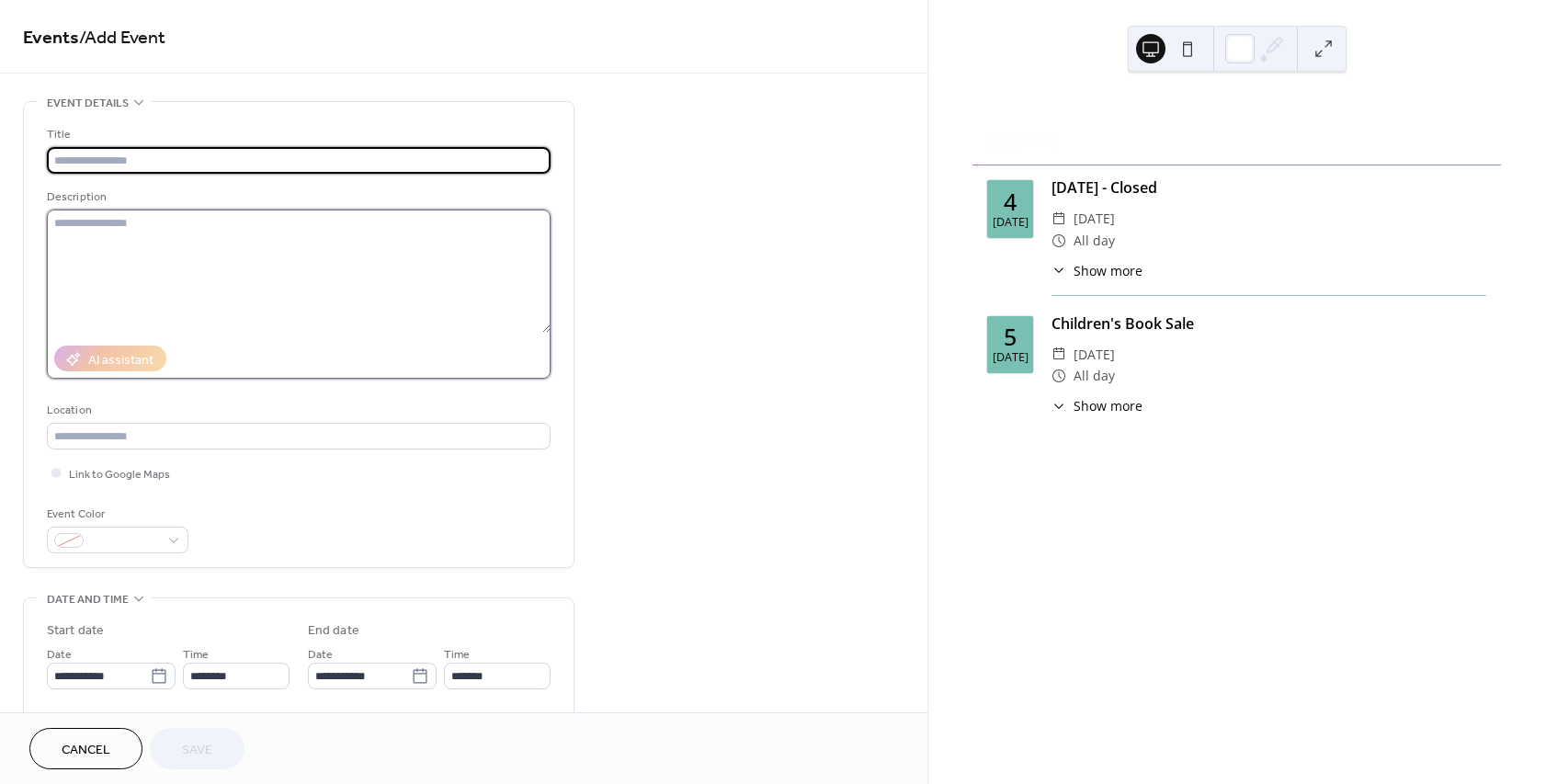 click at bounding box center (299, 271) 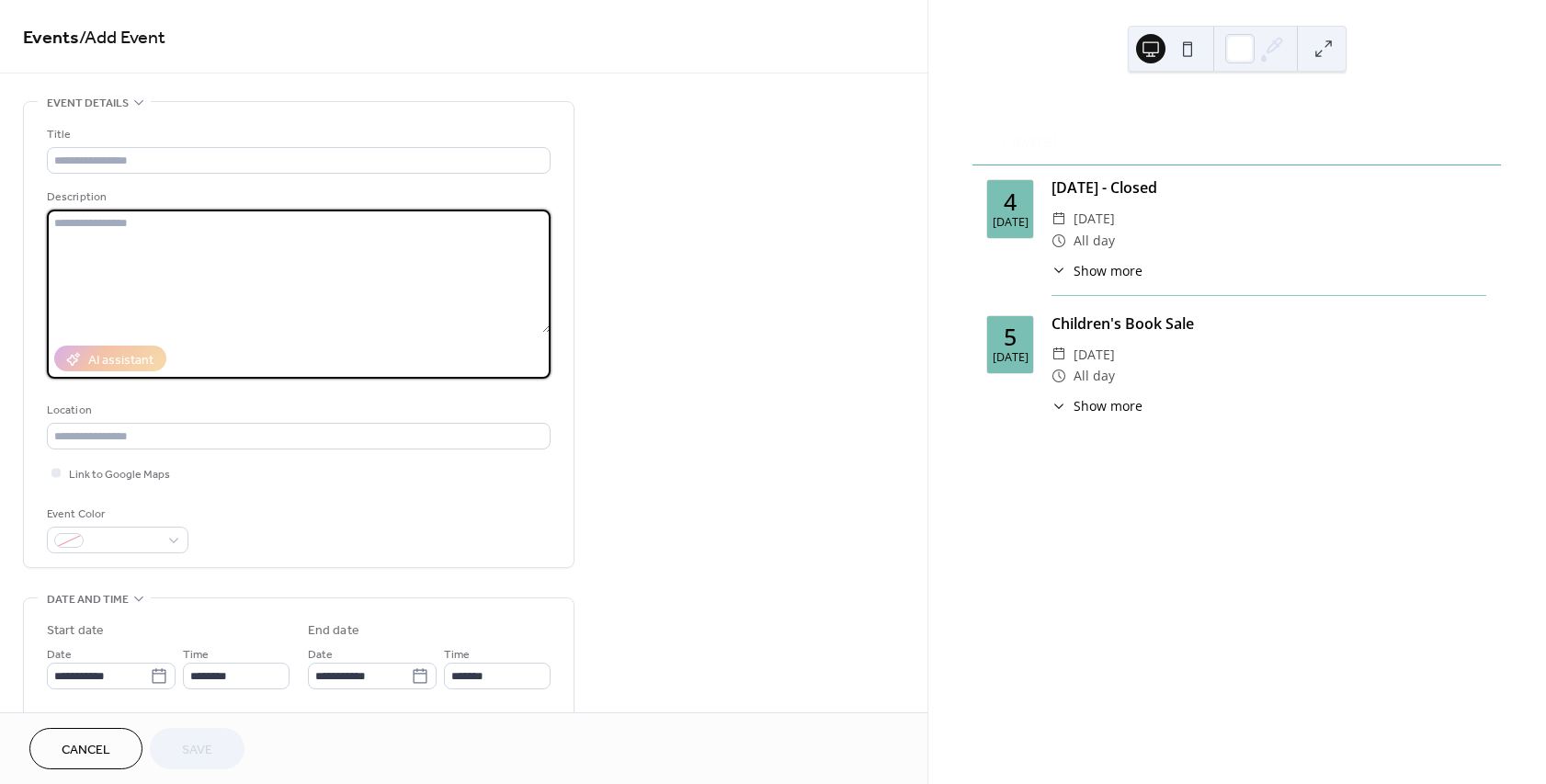 paste on "**********" 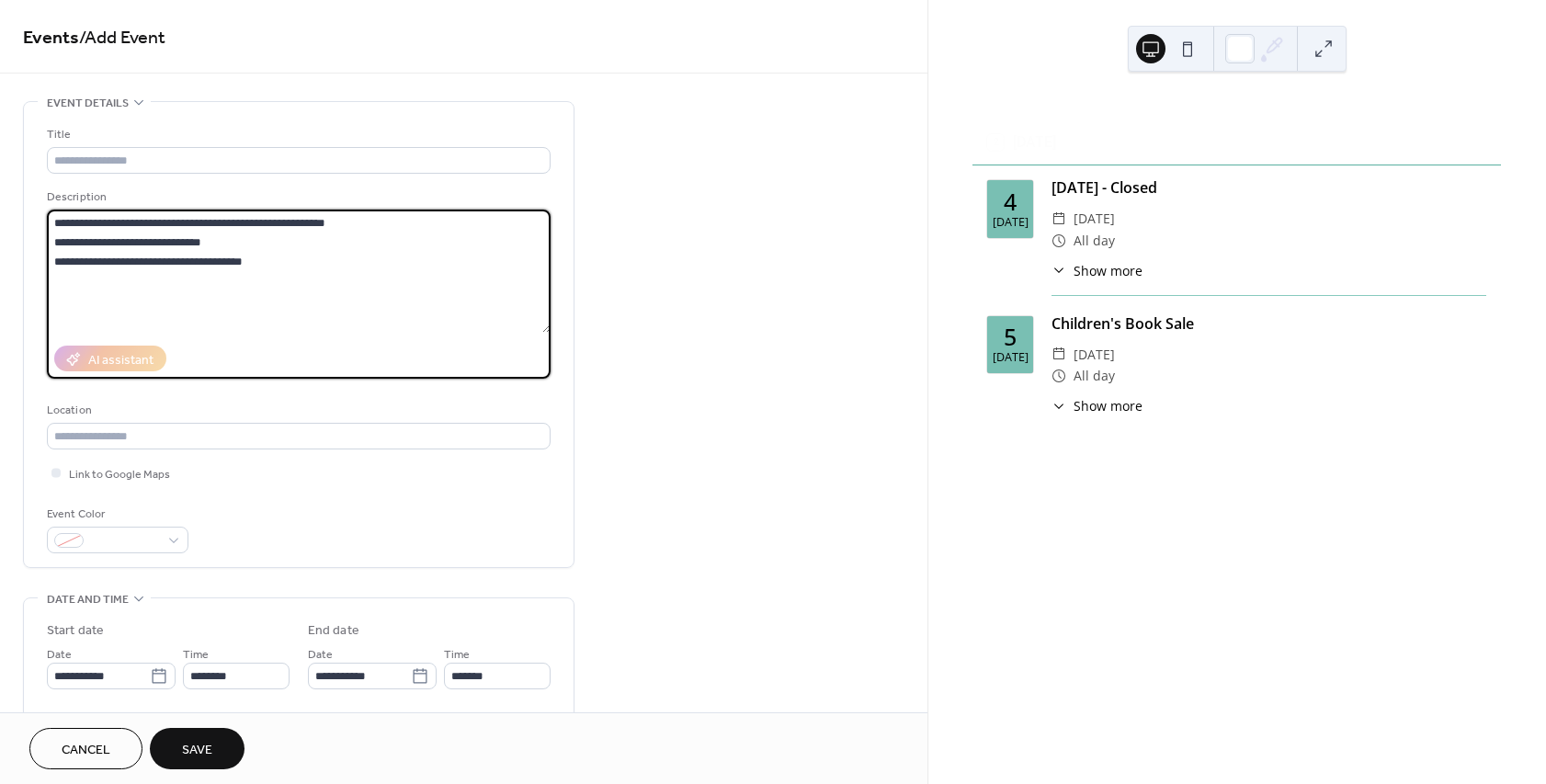 drag, startPoint x: 236, startPoint y: 226, endPoint x: 245, endPoint y: 237, distance: 14.2127 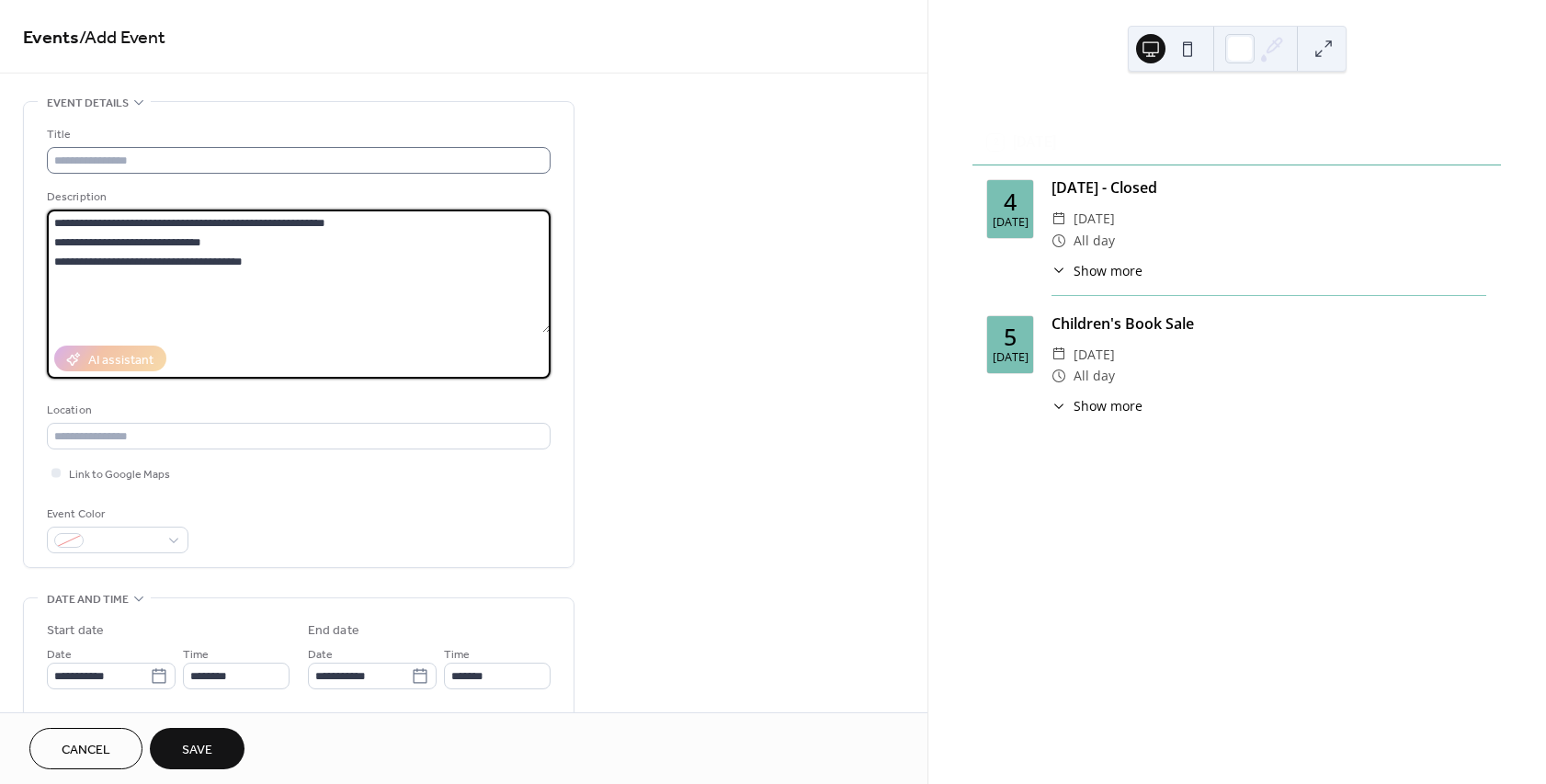 type on "**********" 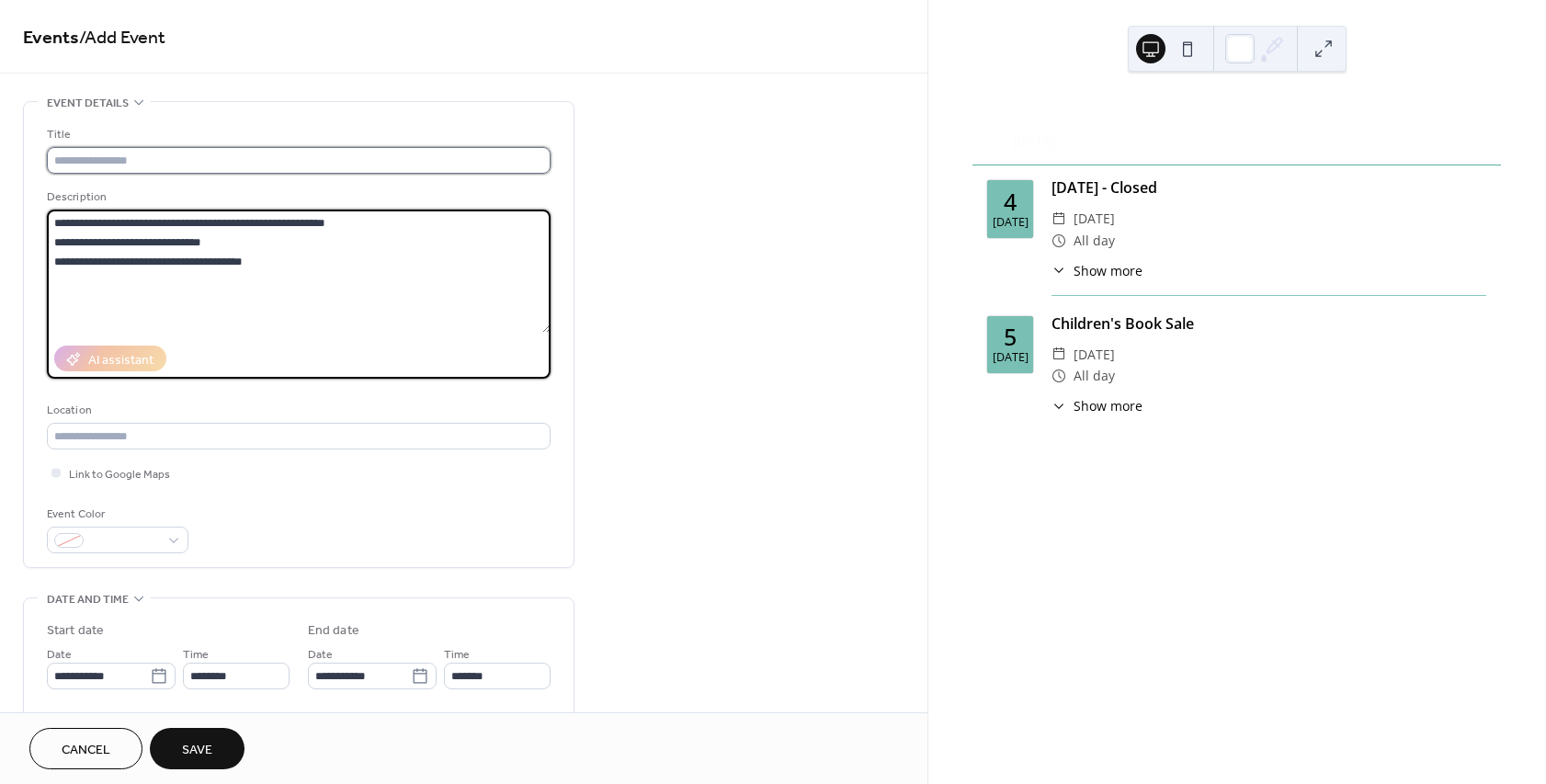 click at bounding box center (299, 160) 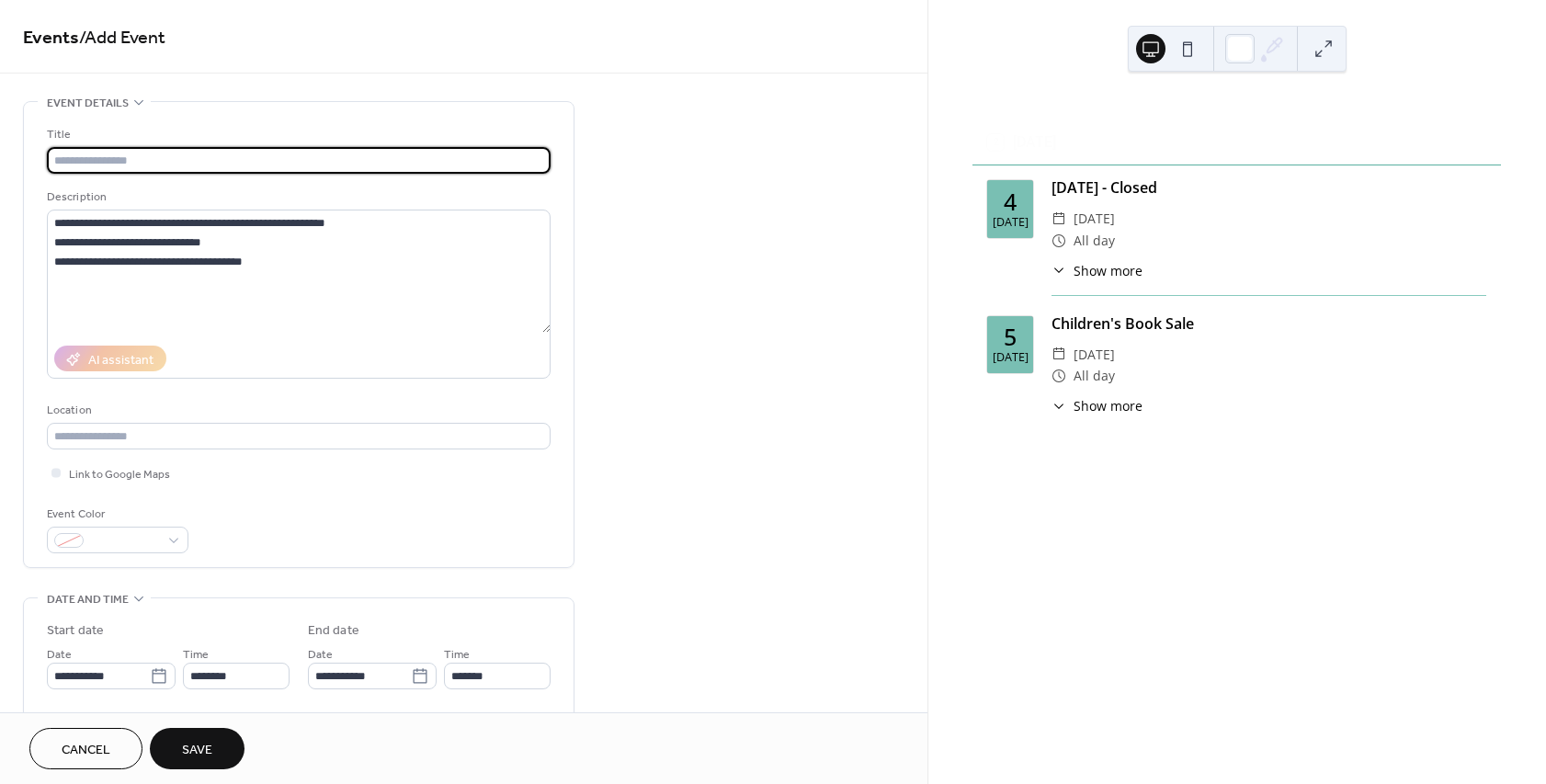 paste on "**********" 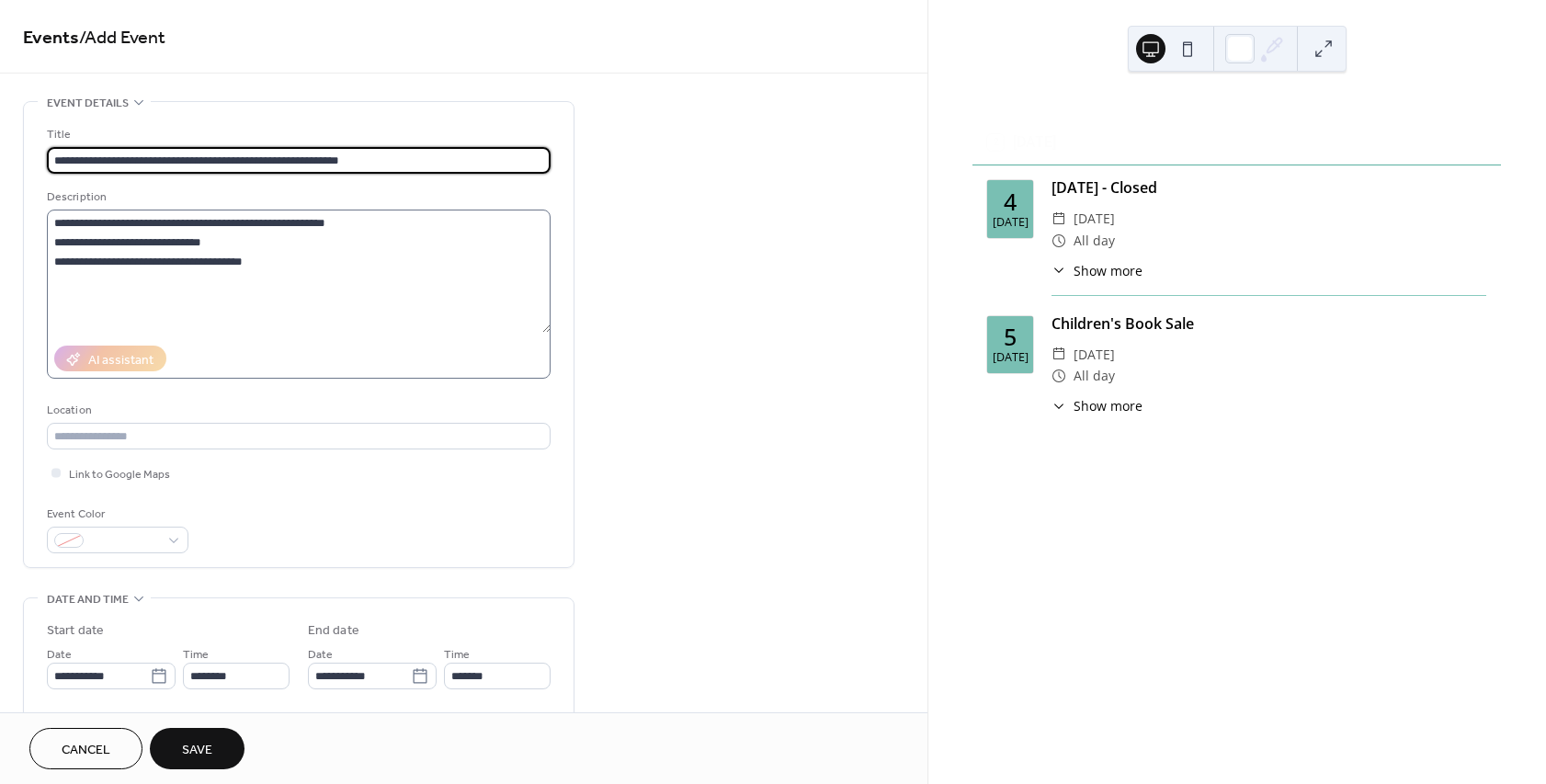 type on "**********" 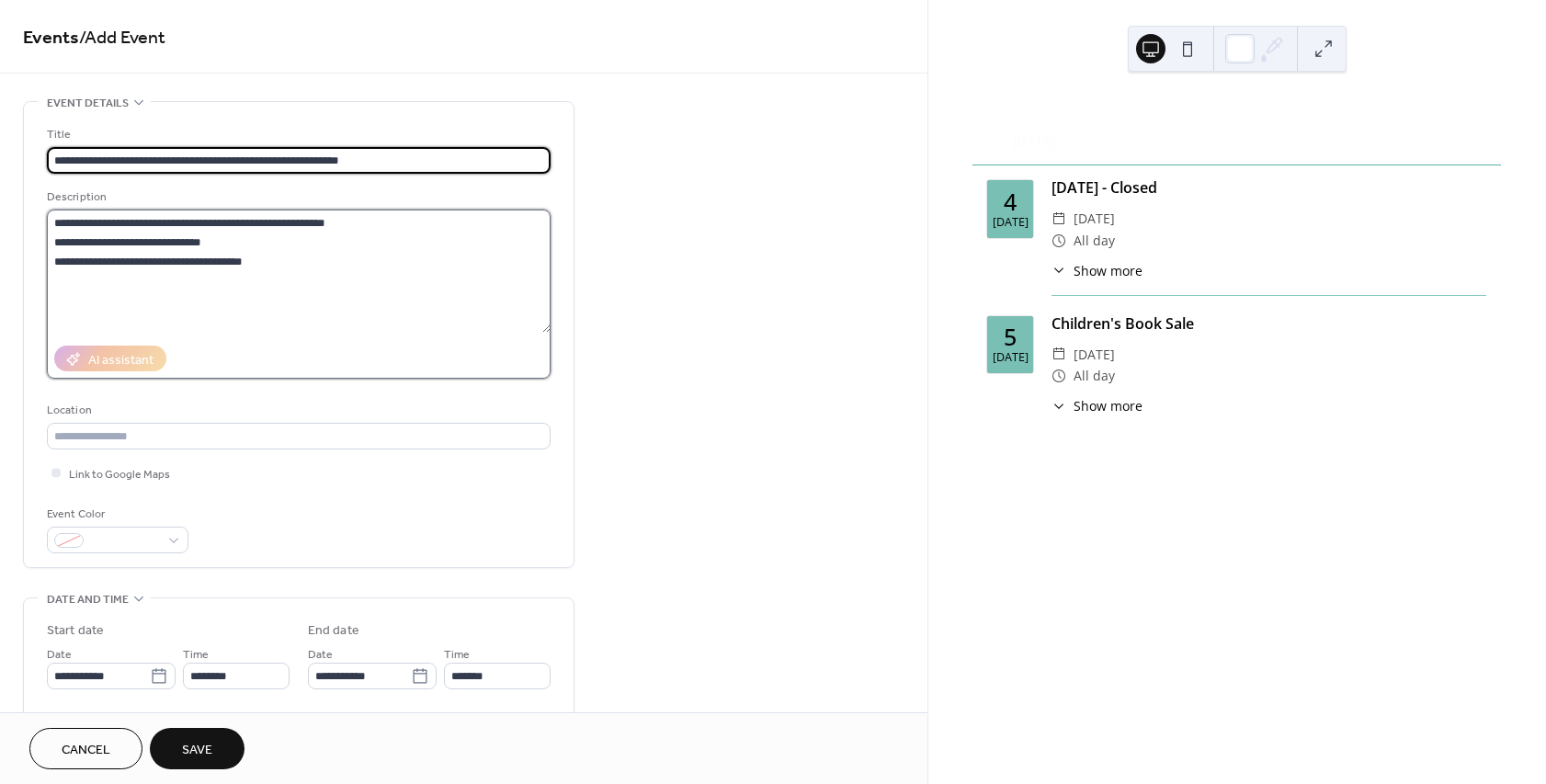 click on "**********" at bounding box center [299, 271] 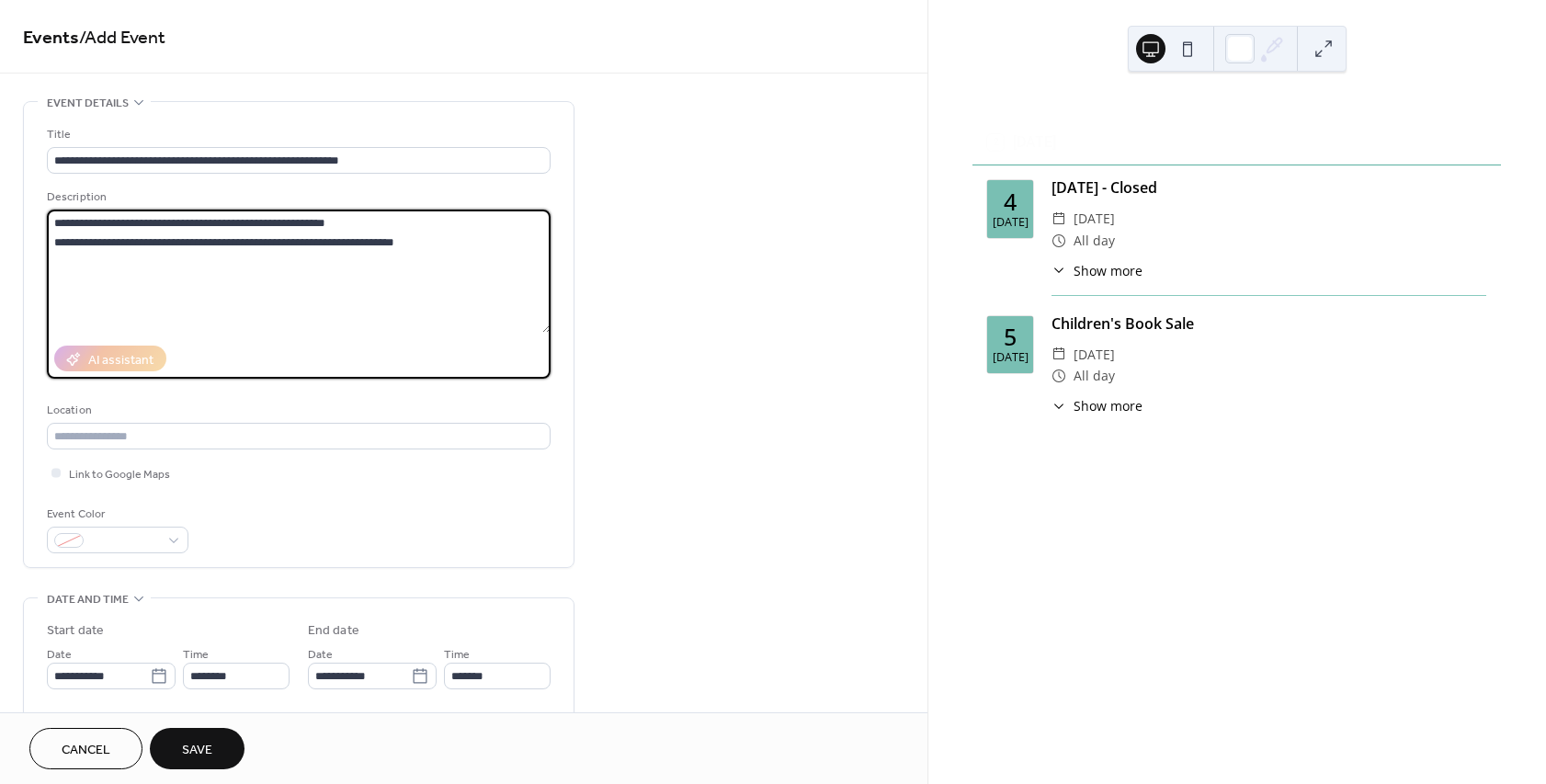 drag, startPoint x: 341, startPoint y: 251, endPoint x: -17, endPoint y: 211, distance: 360.22771 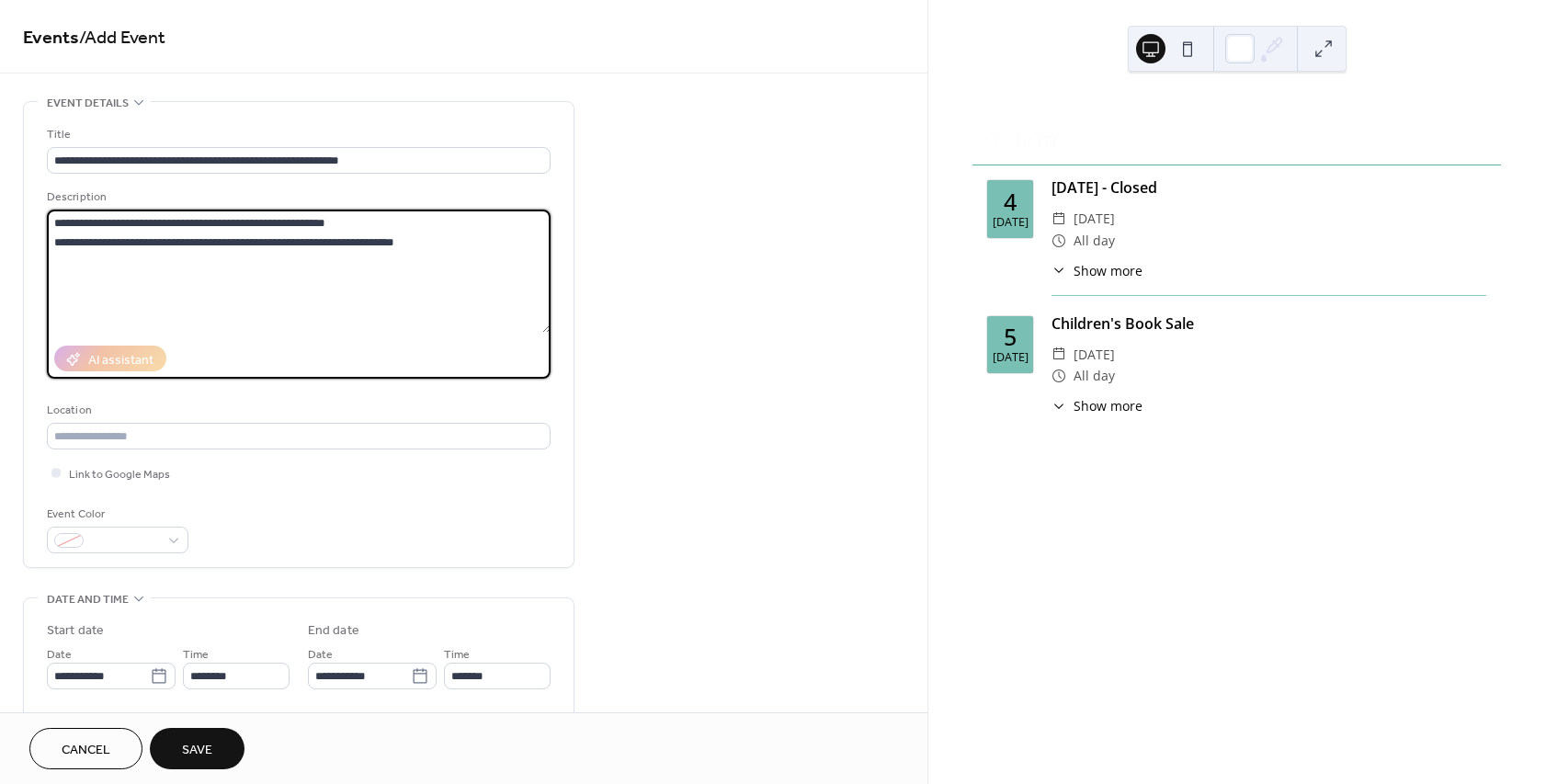 click on "**********" at bounding box center [299, 271] 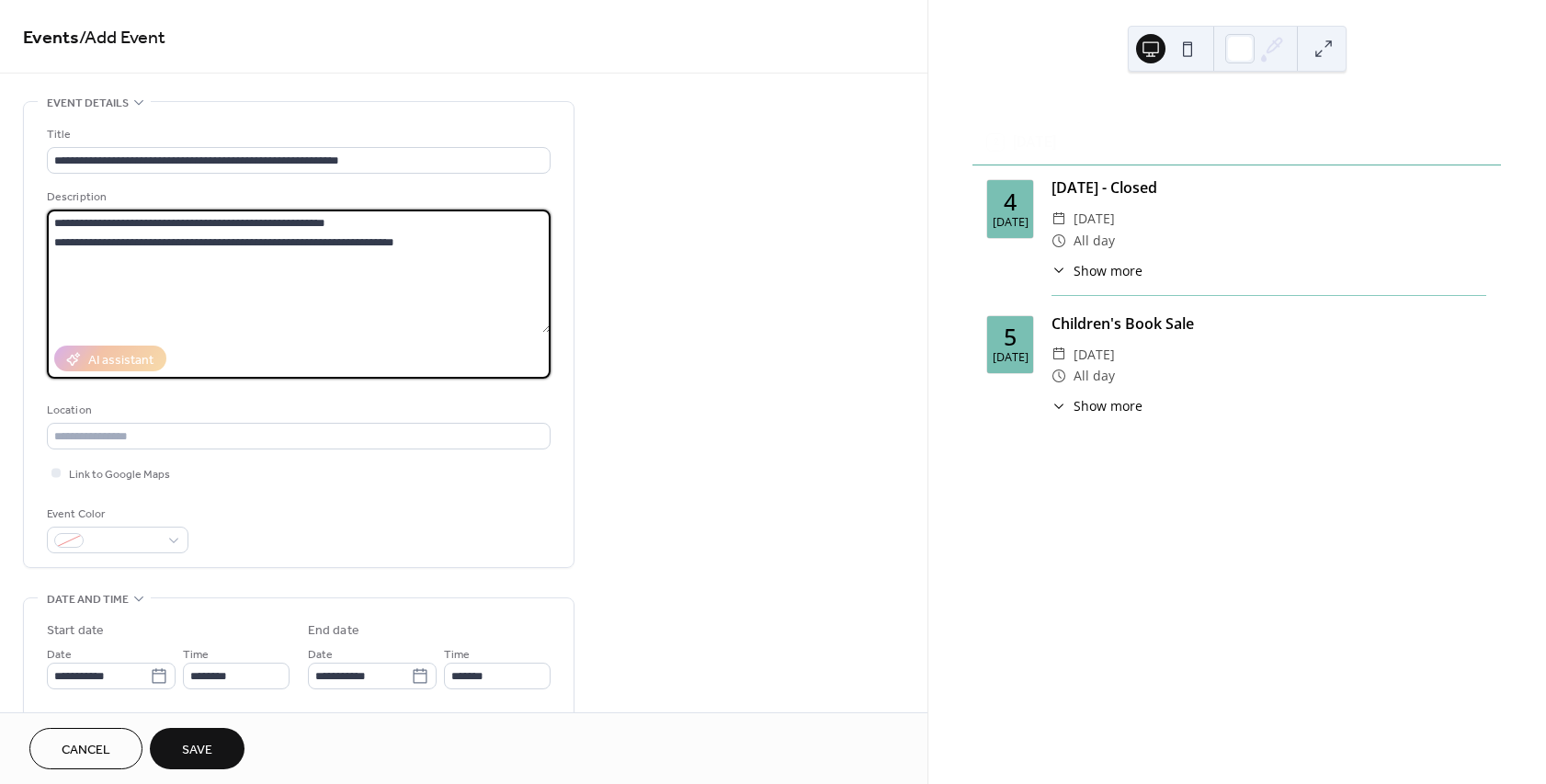 scroll, scrollTop: 55, scrollLeft: 0, axis: vertical 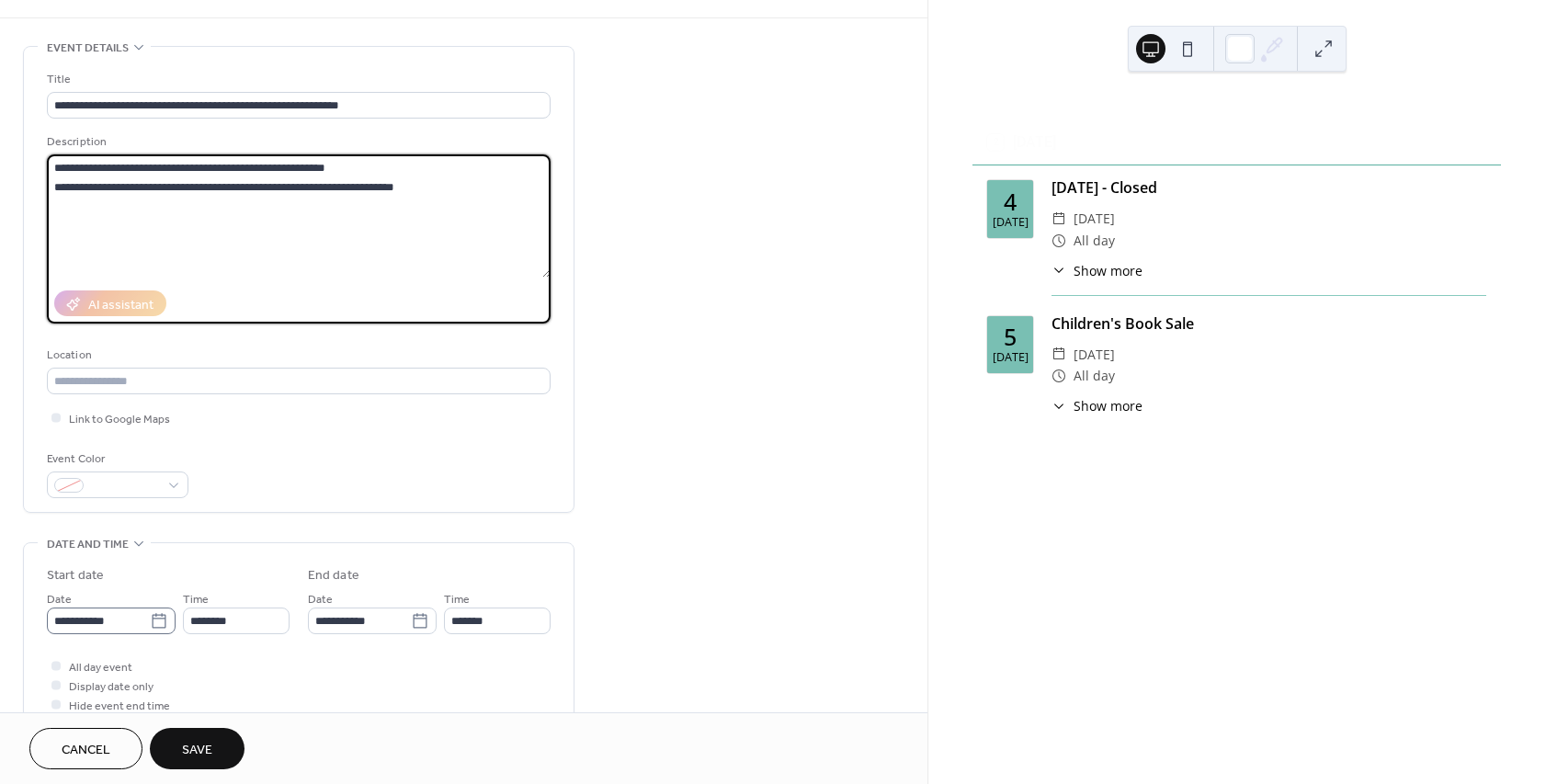 type on "**********" 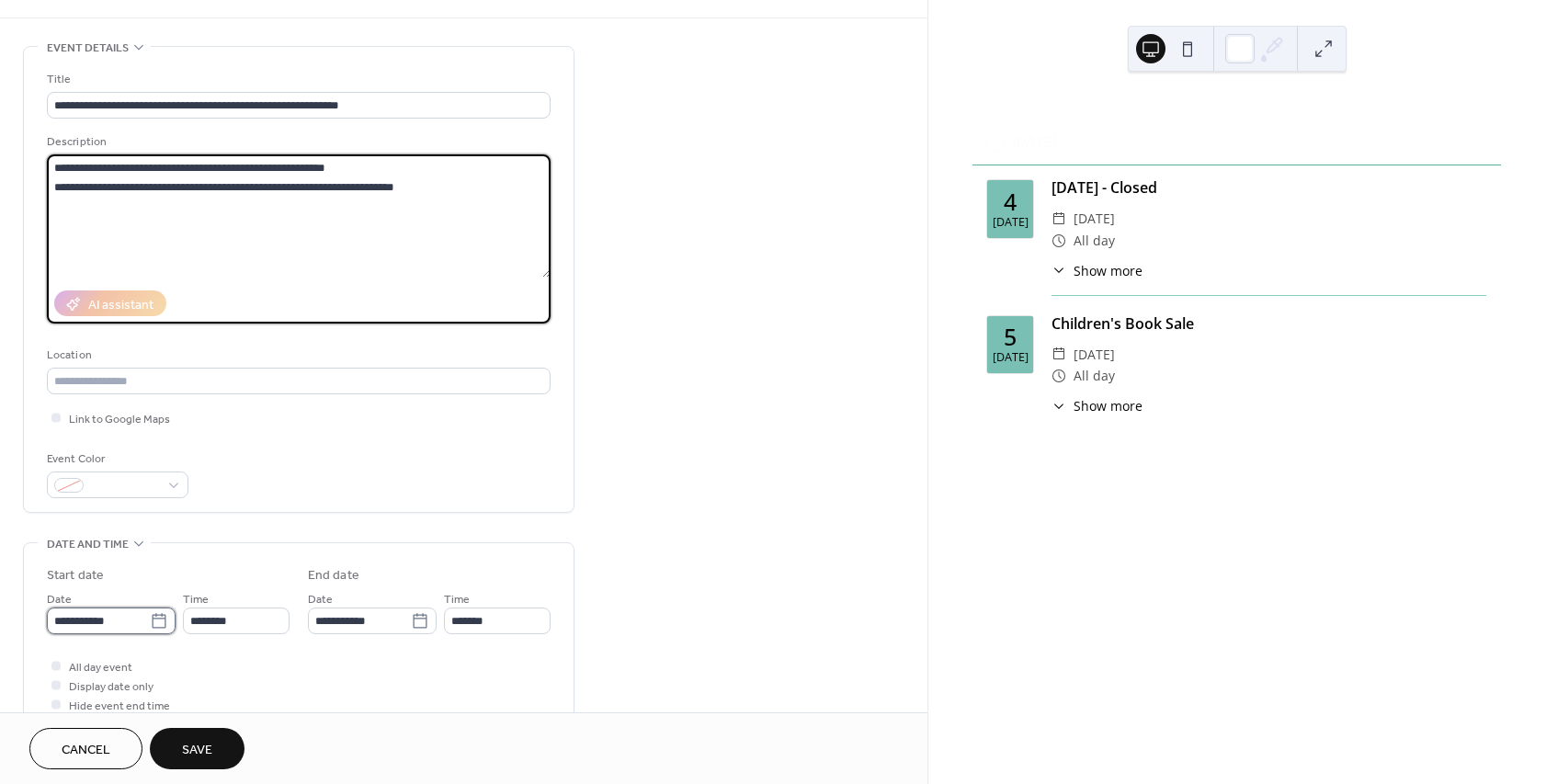 click on "**********" at bounding box center [98, 620] 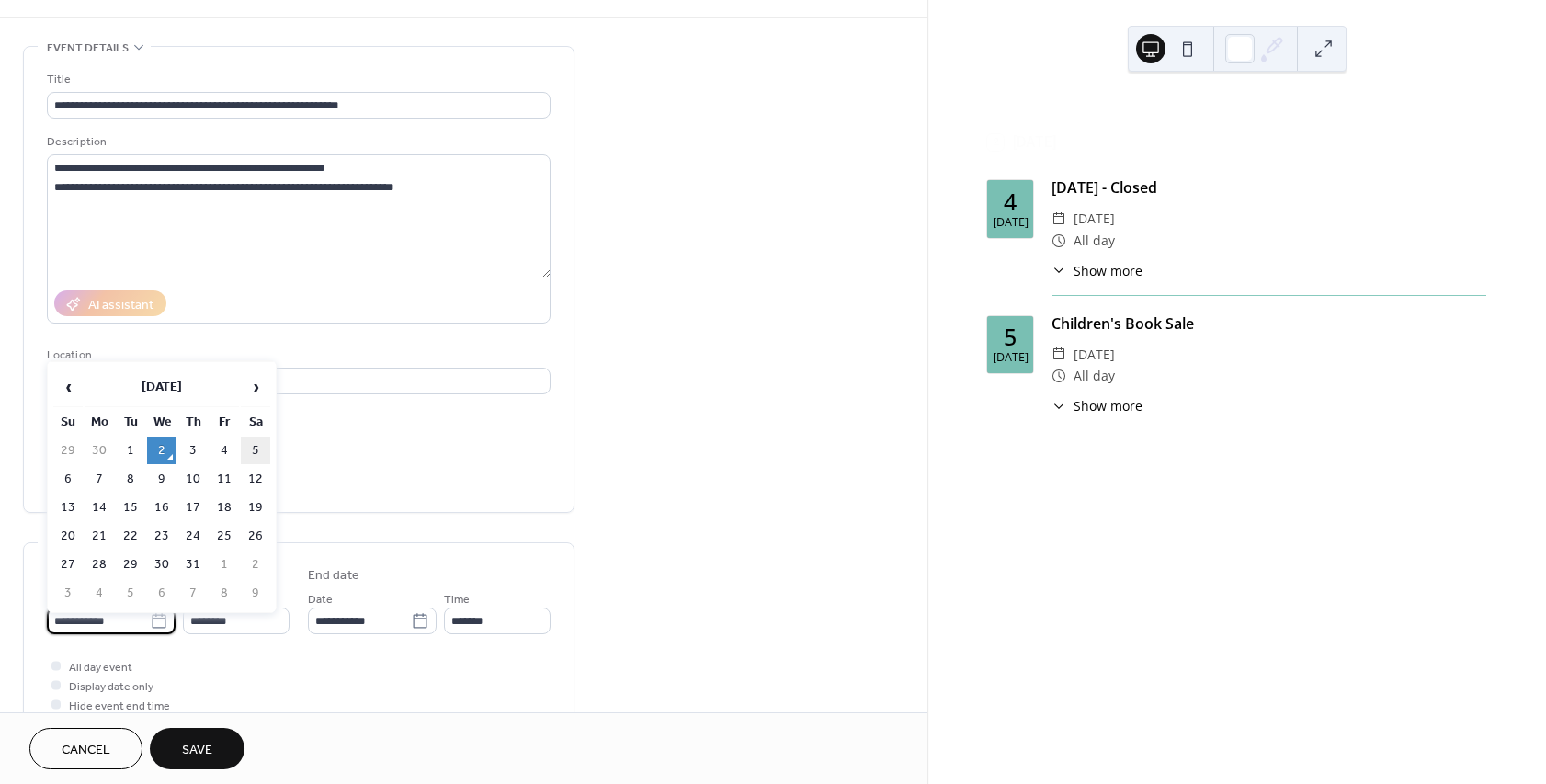 click on "5" at bounding box center (256, 450) 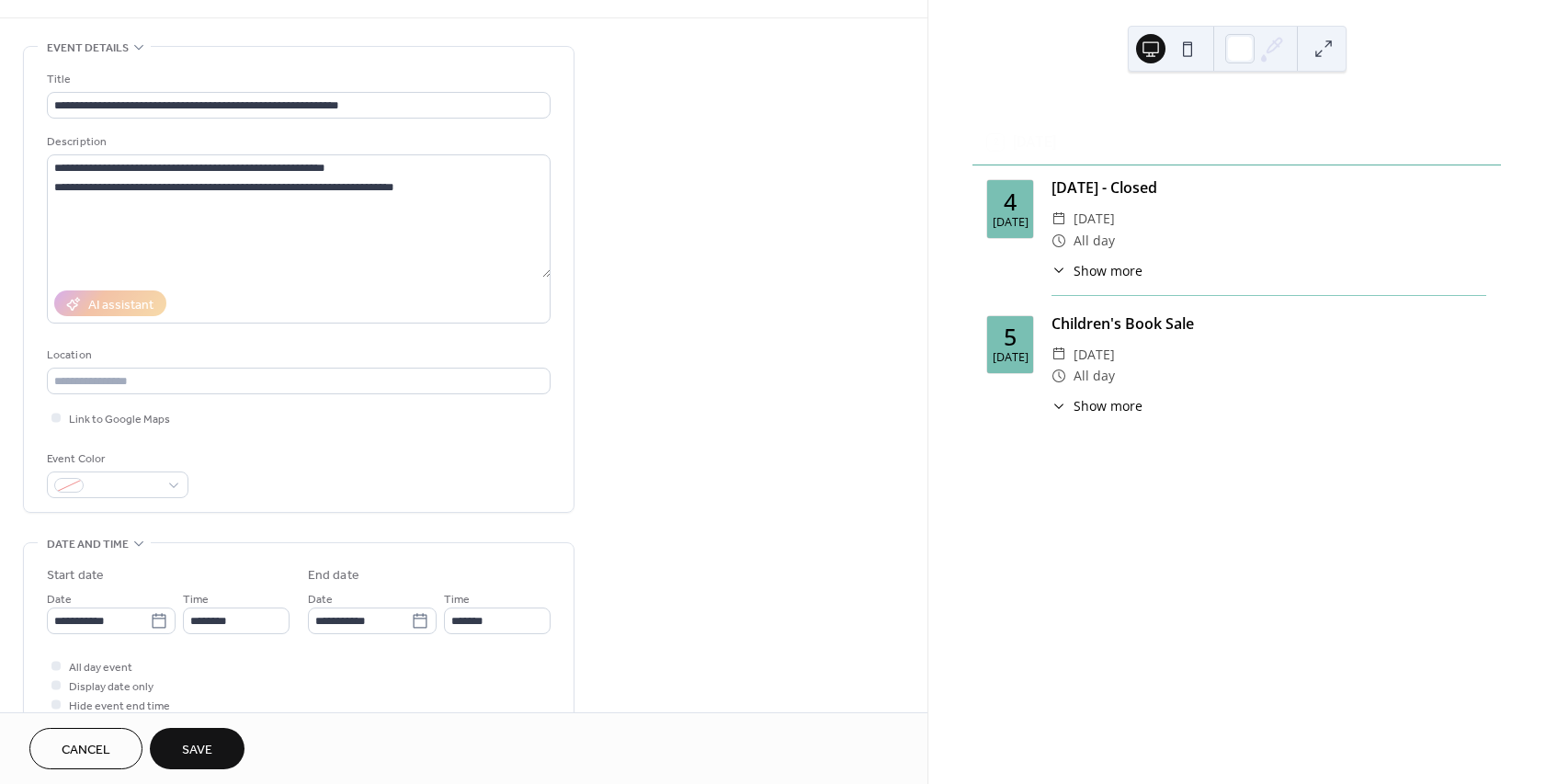 type on "**********" 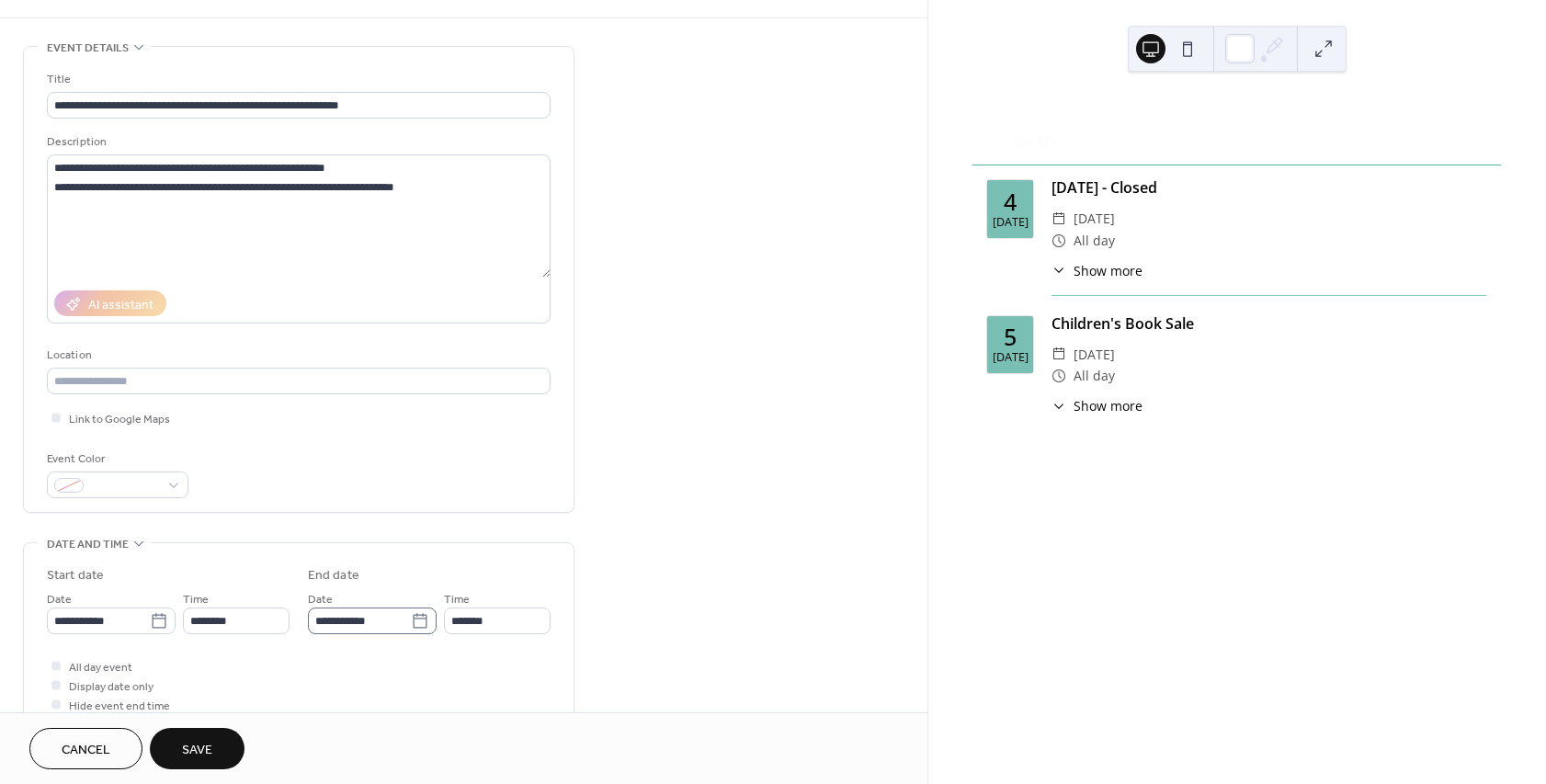 click 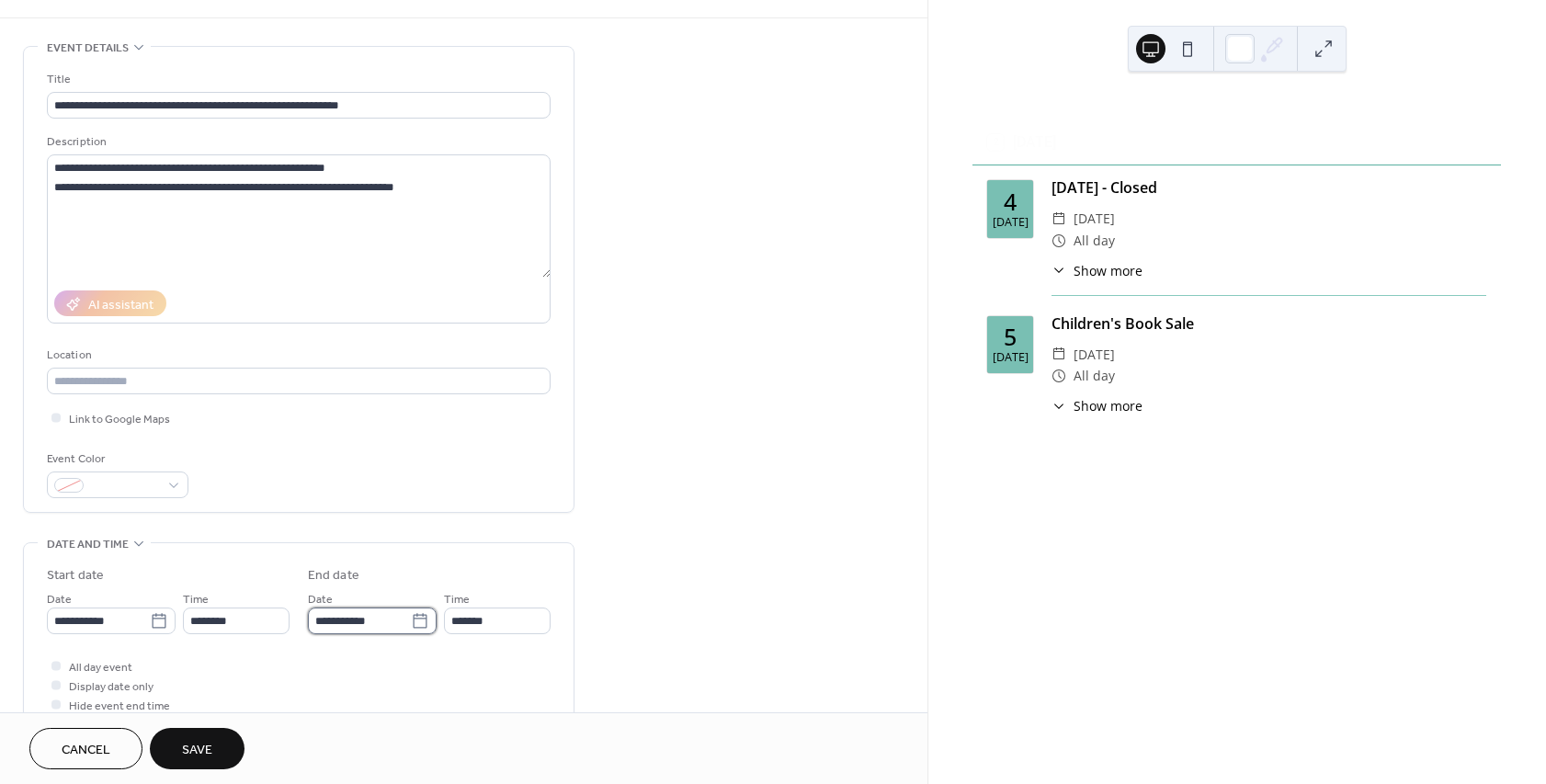 click on "**********" at bounding box center (359, 620) 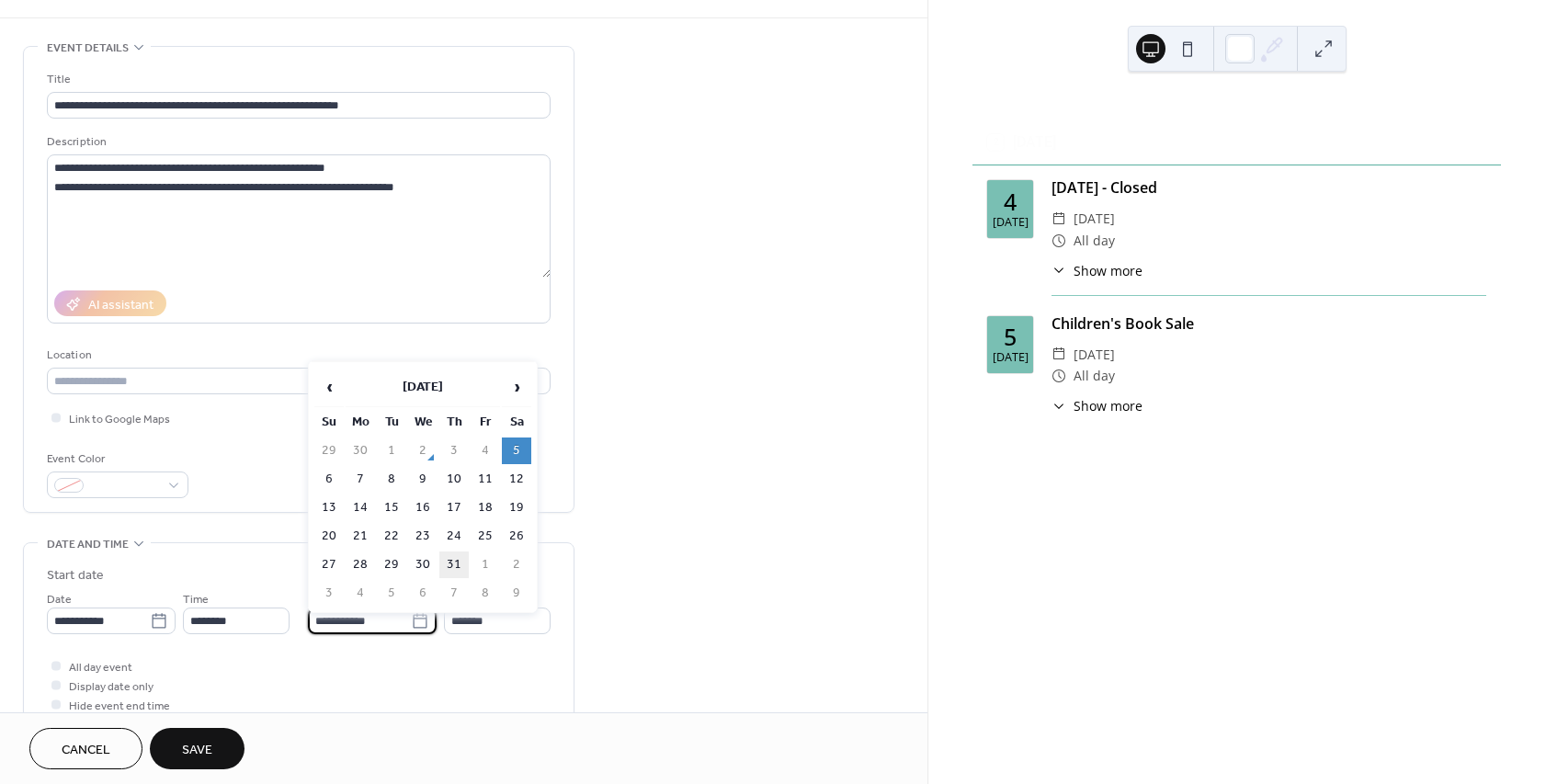 click on "31" at bounding box center [454, 564] 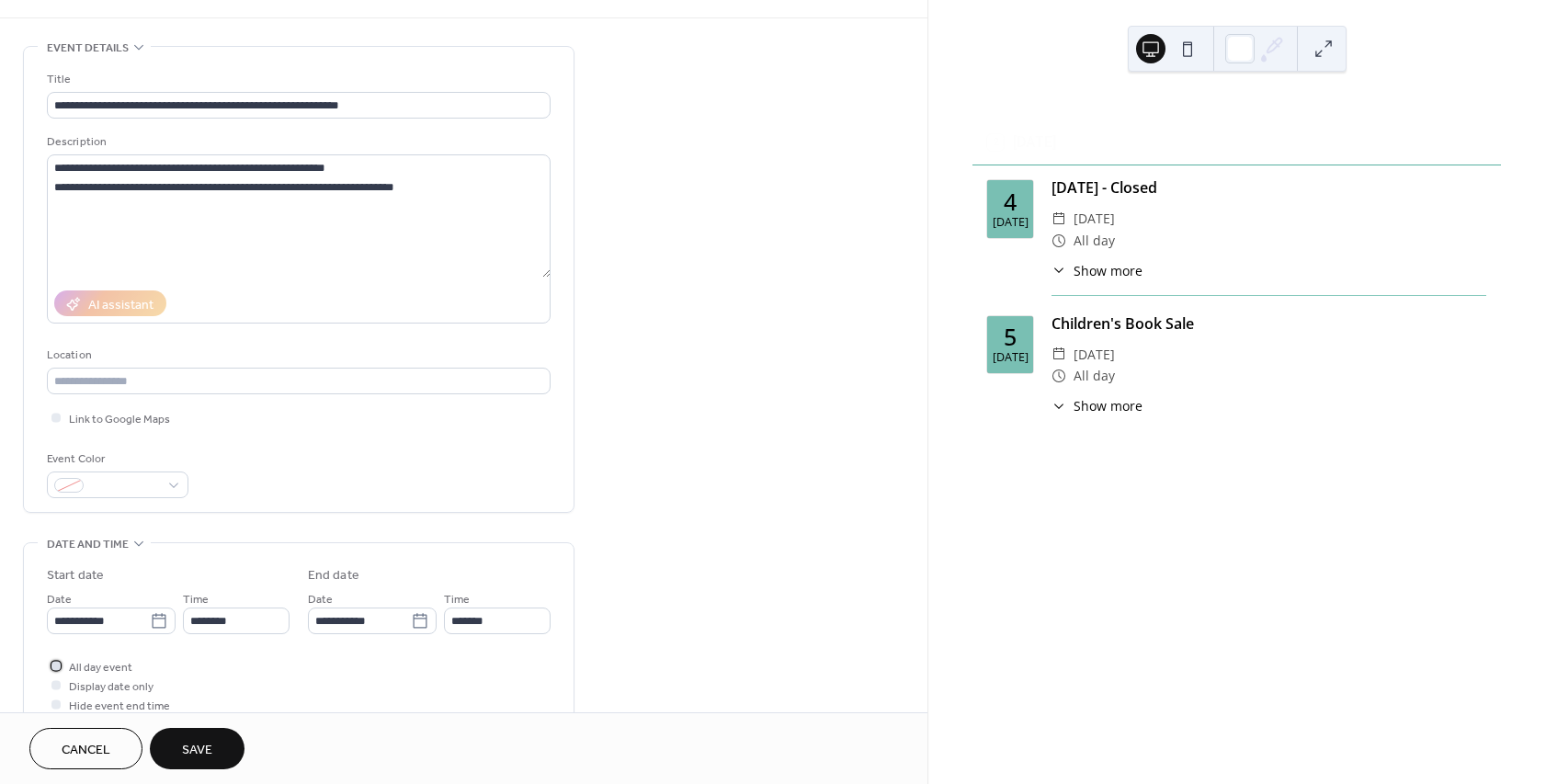 click at bounding box center (56, 665) 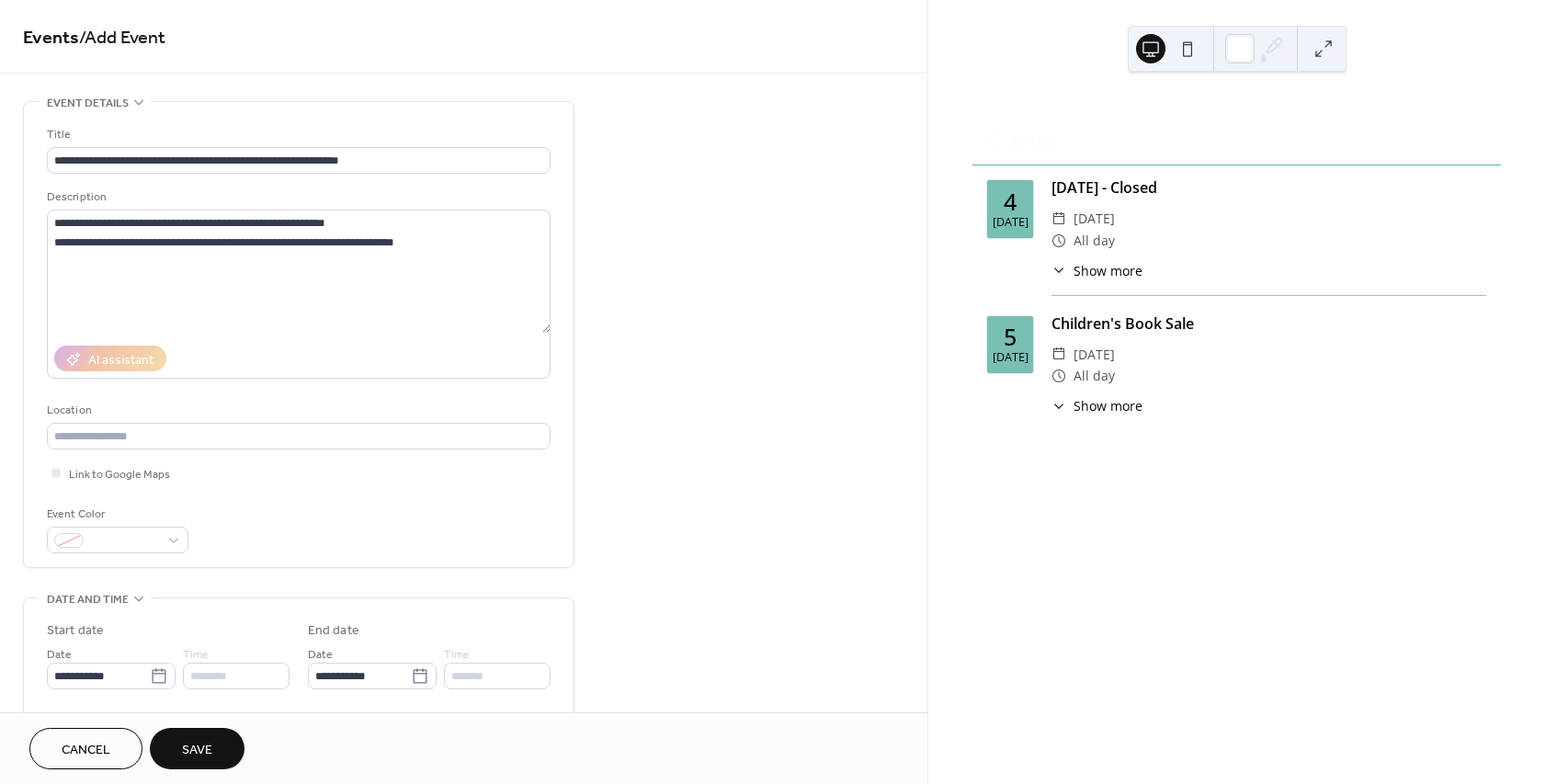 scroll, scrollTop: 55, scrollLeft: 0, axis: vertical 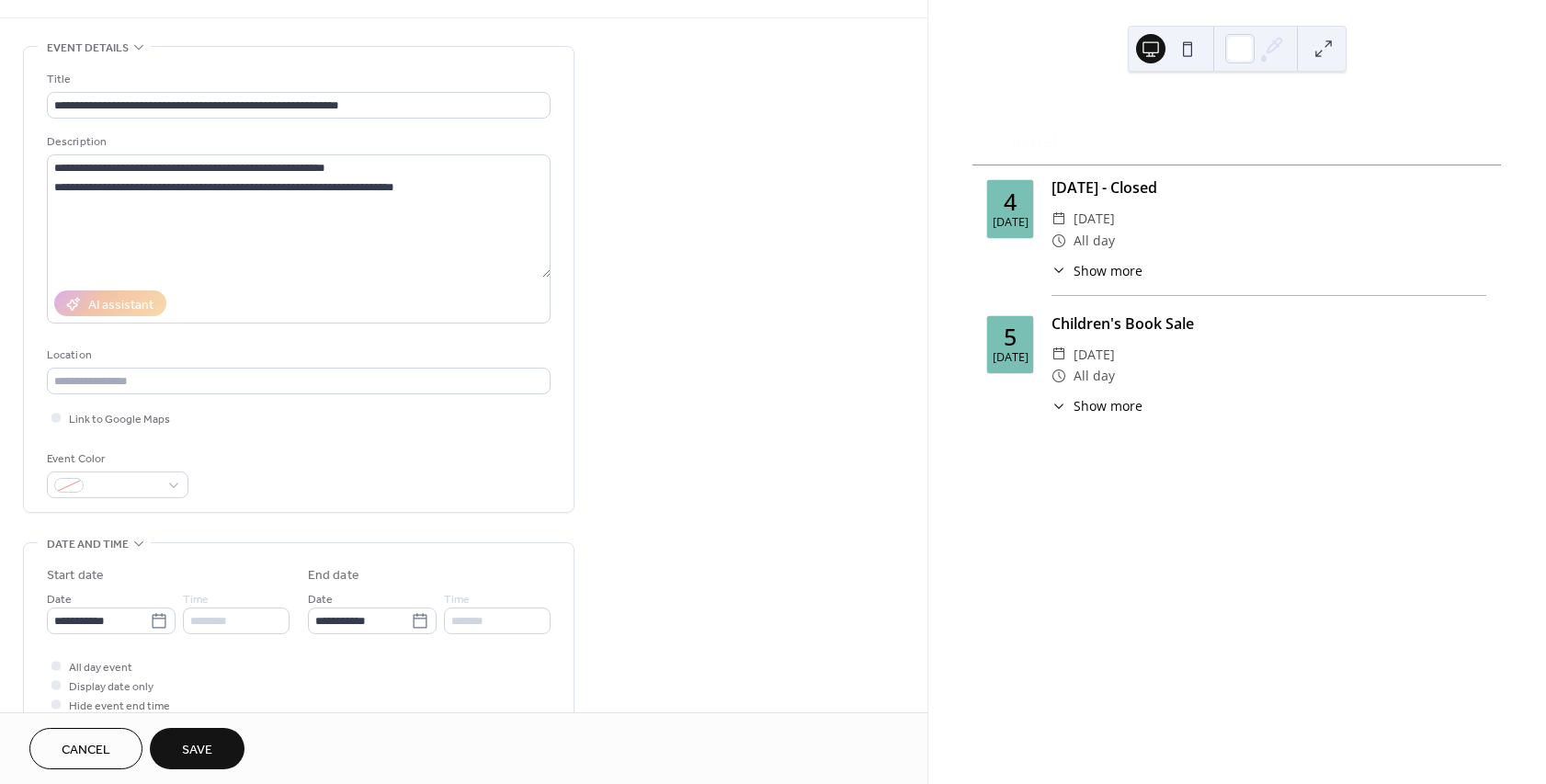 click on "Save" at bounding box center (197, 750) 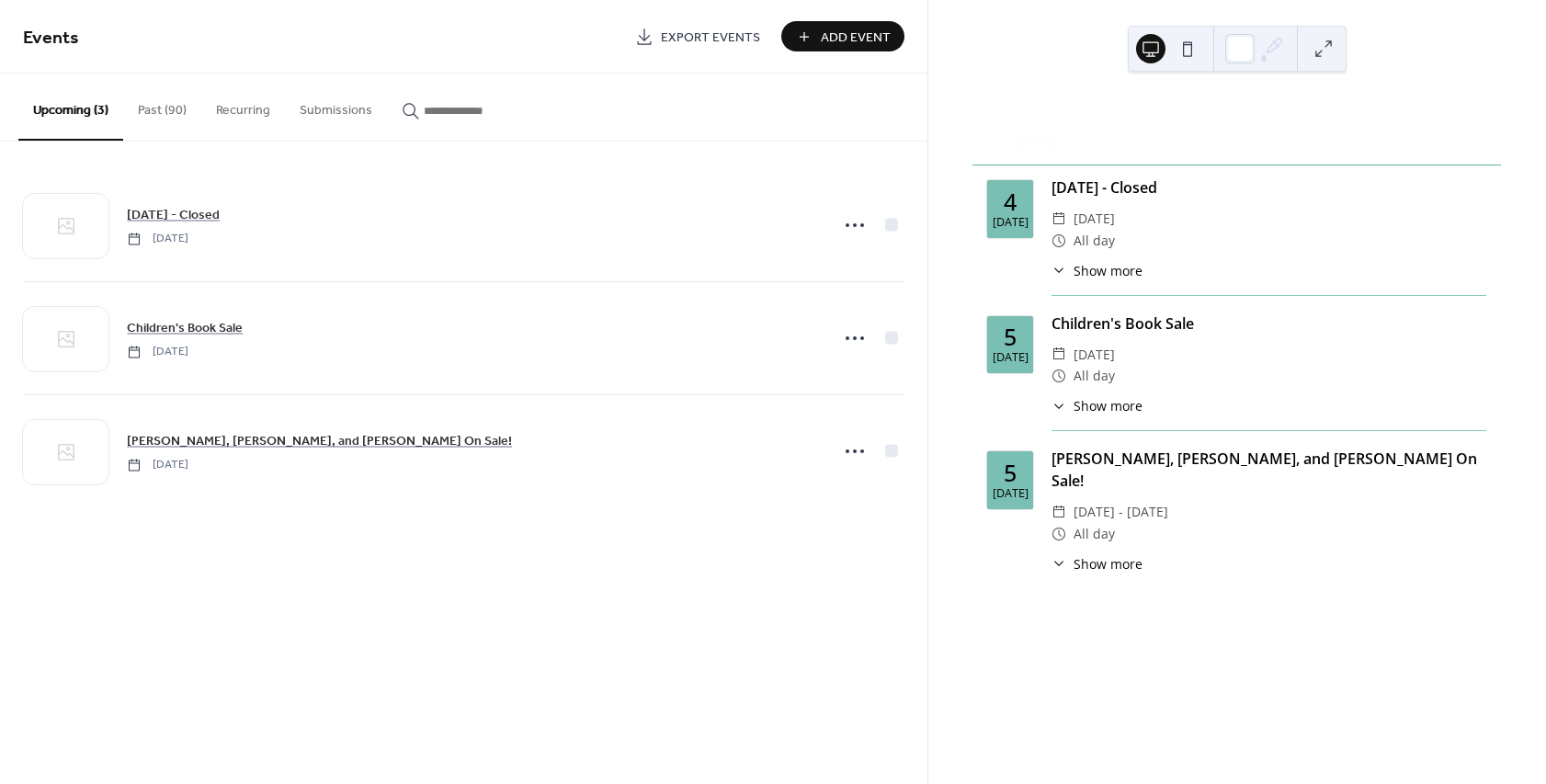 click on "Add Event" at bounding box center [856, 38] 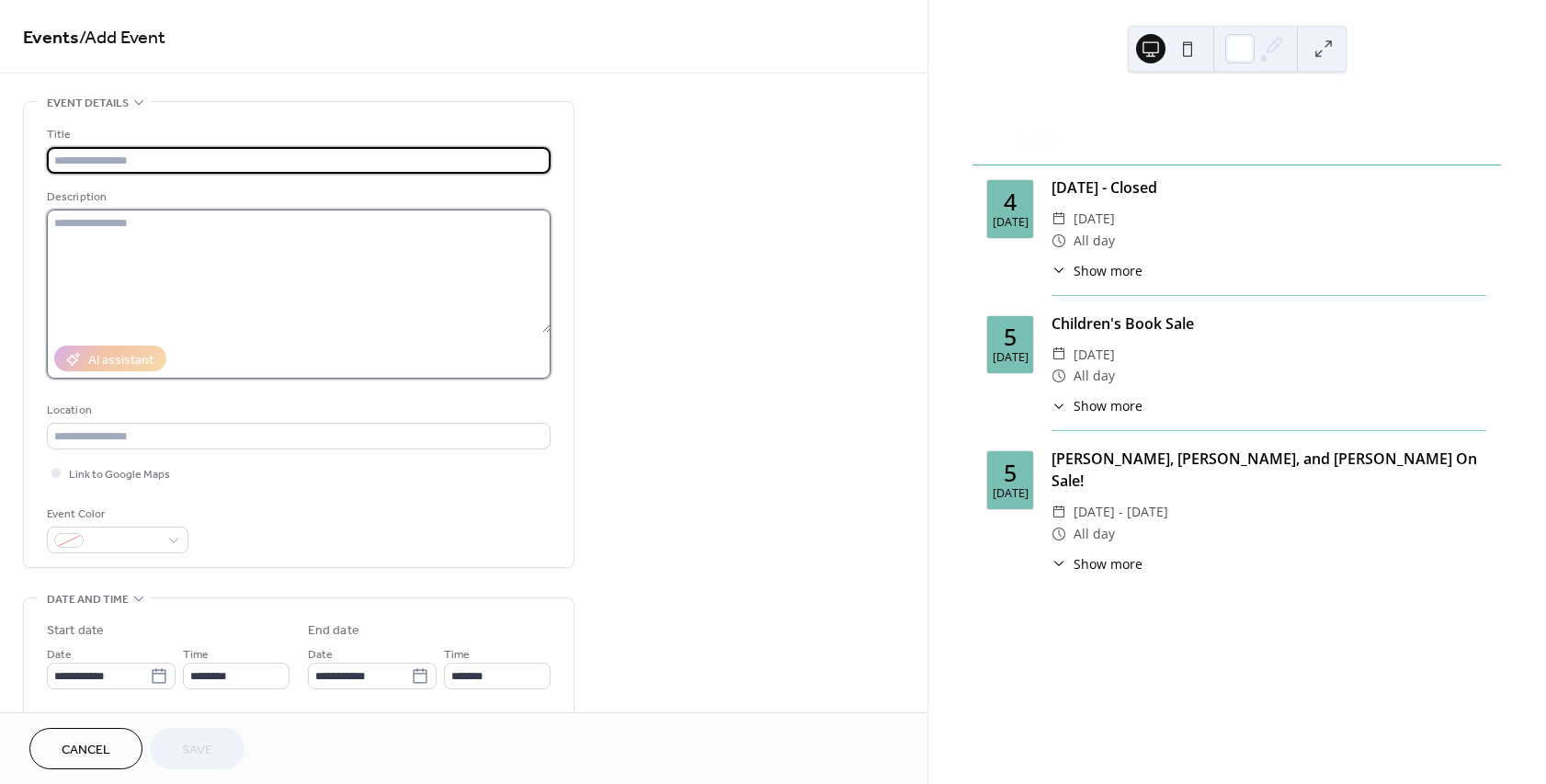 click at bounding box center (299, 271) 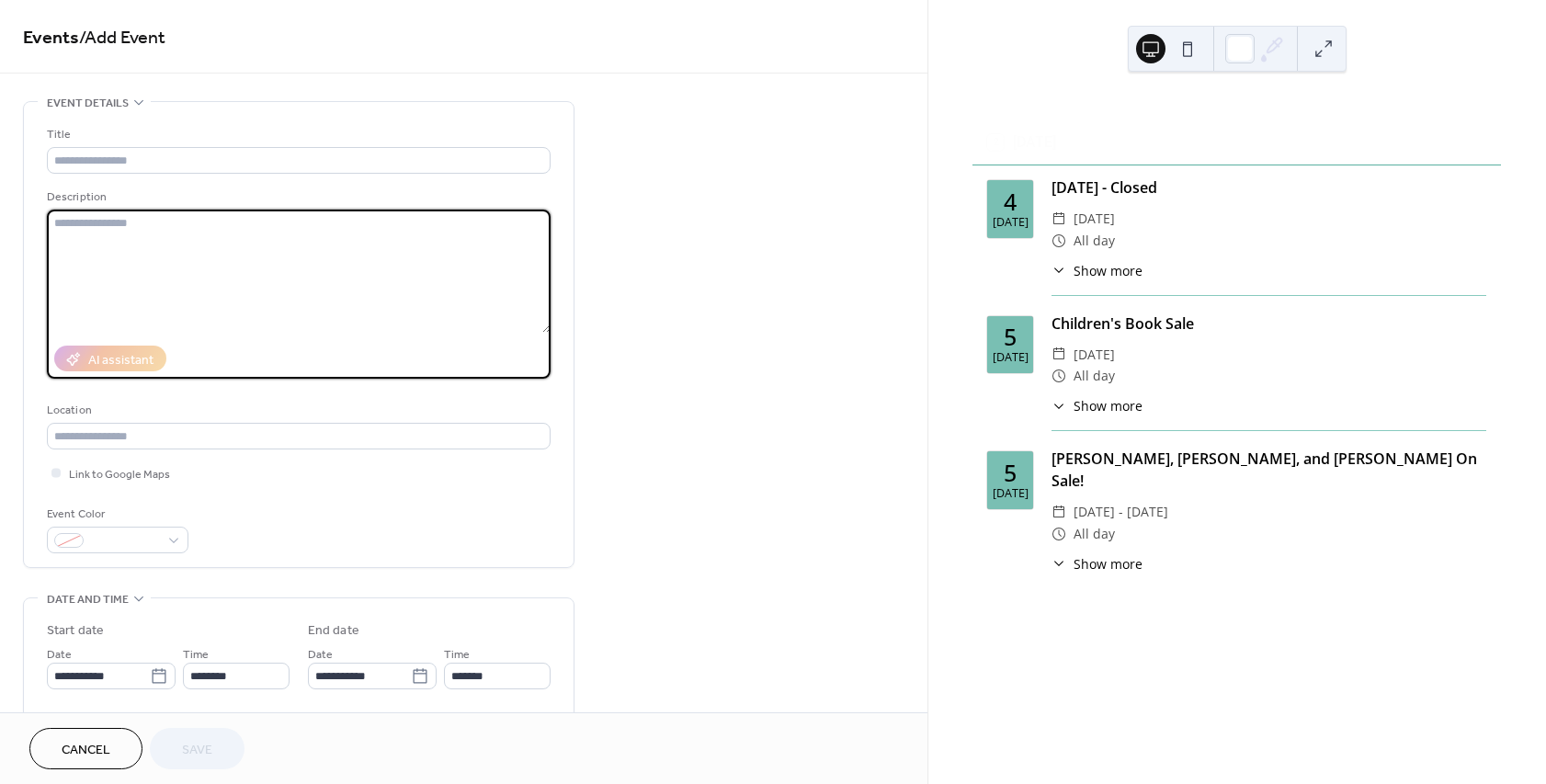 paste on "**********" 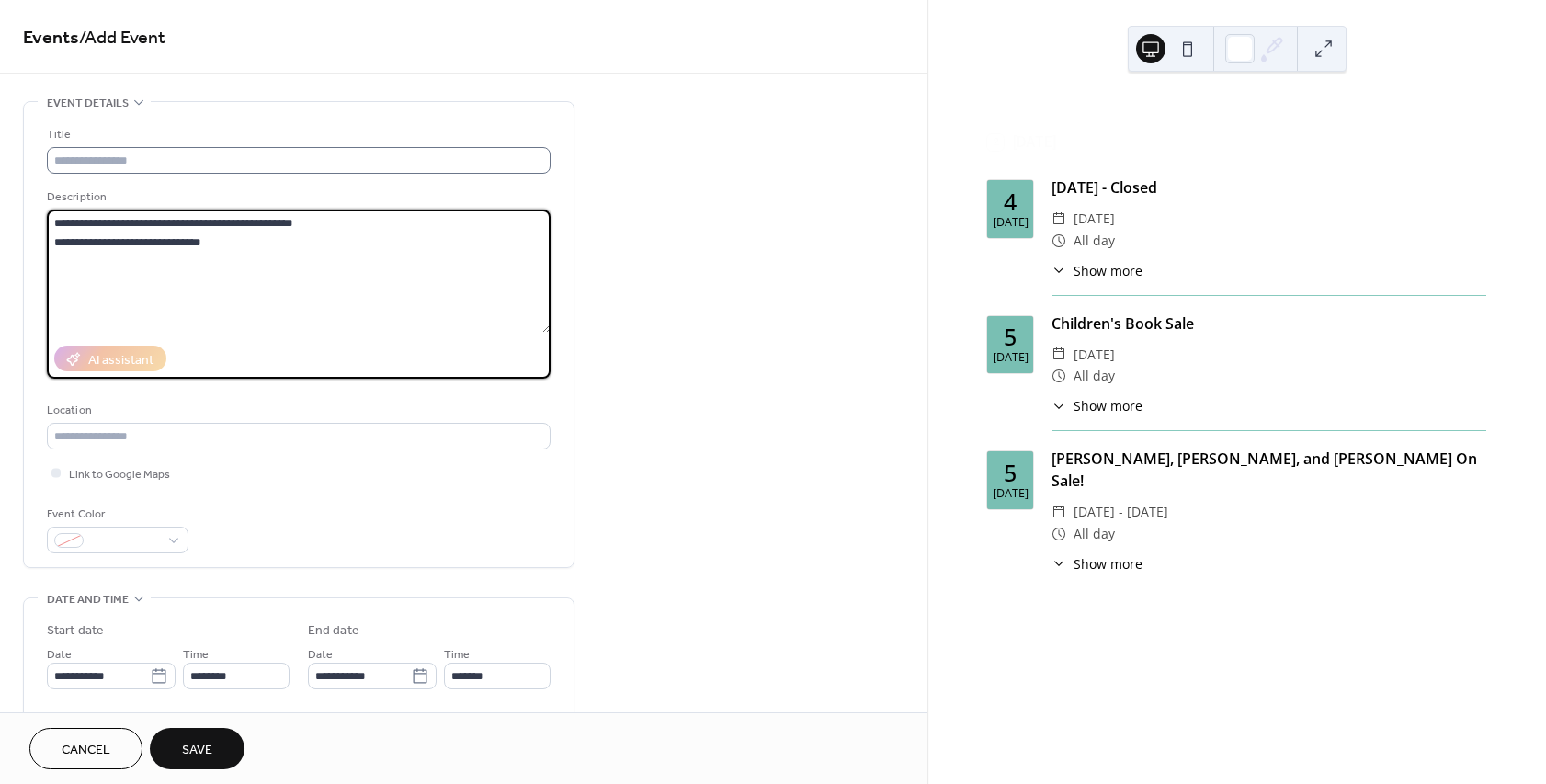 type on "**********" 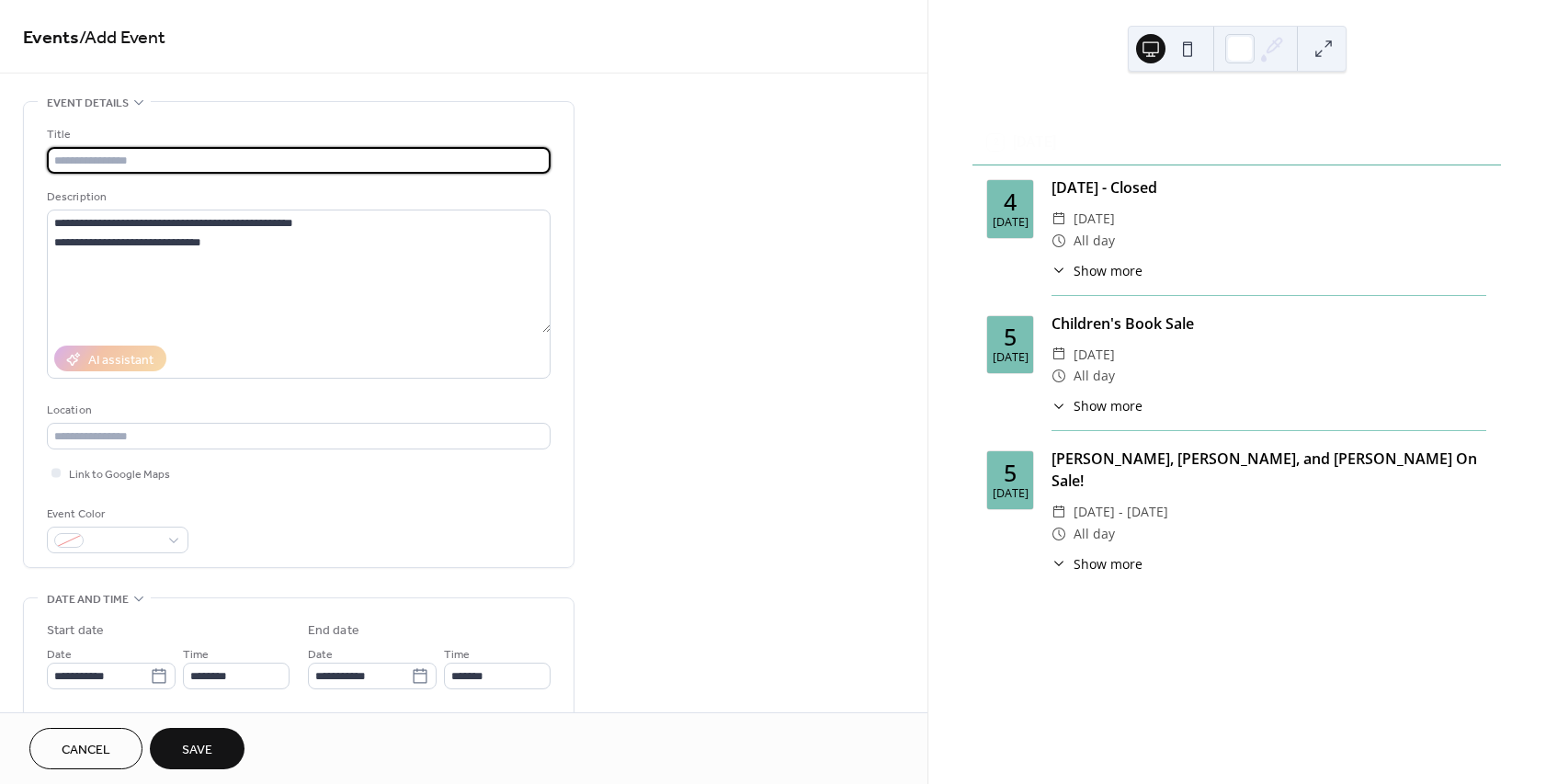 click at bounding box center [299, 160] 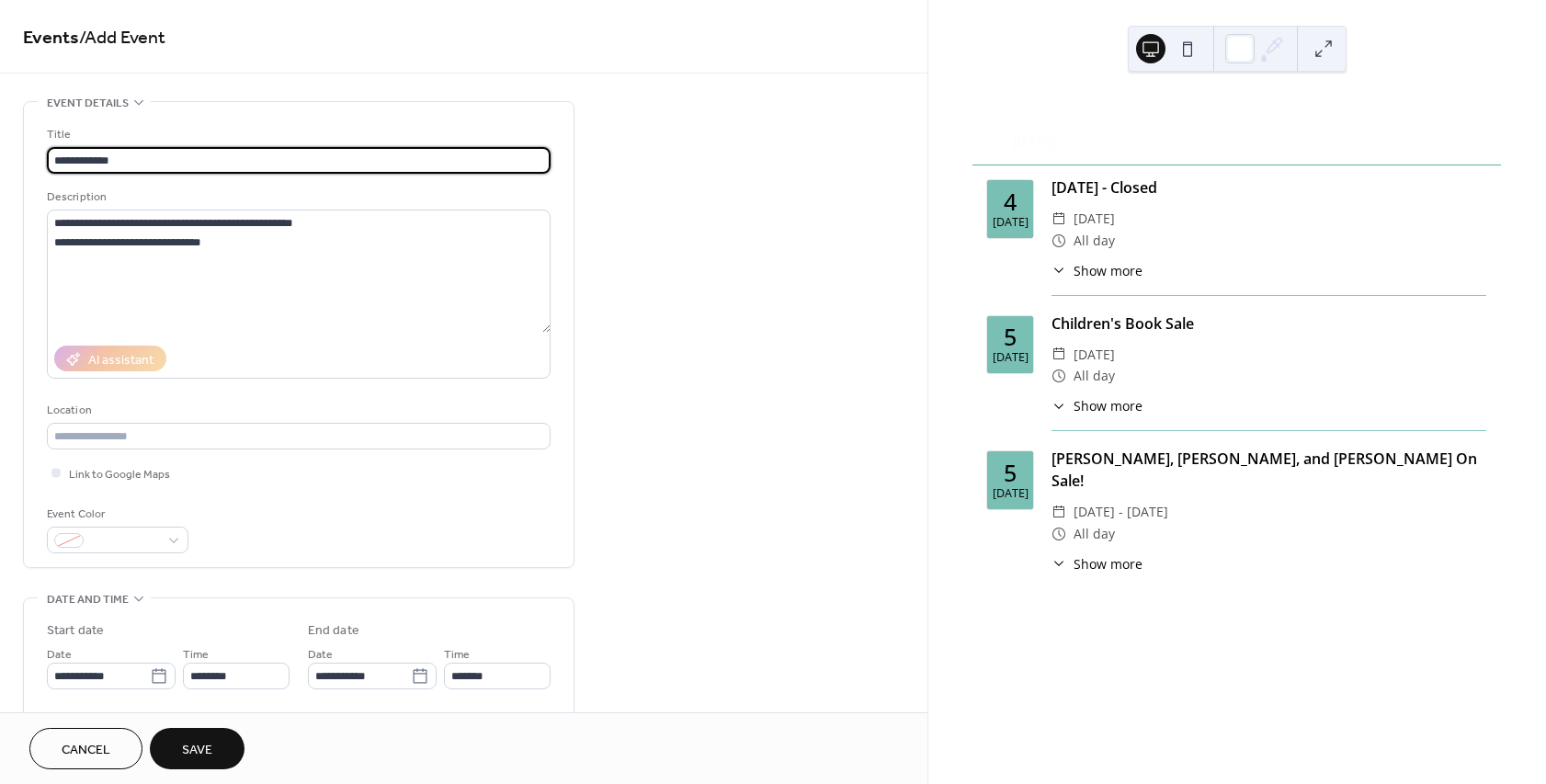 click on "**********" at bounding box center [299, 160] 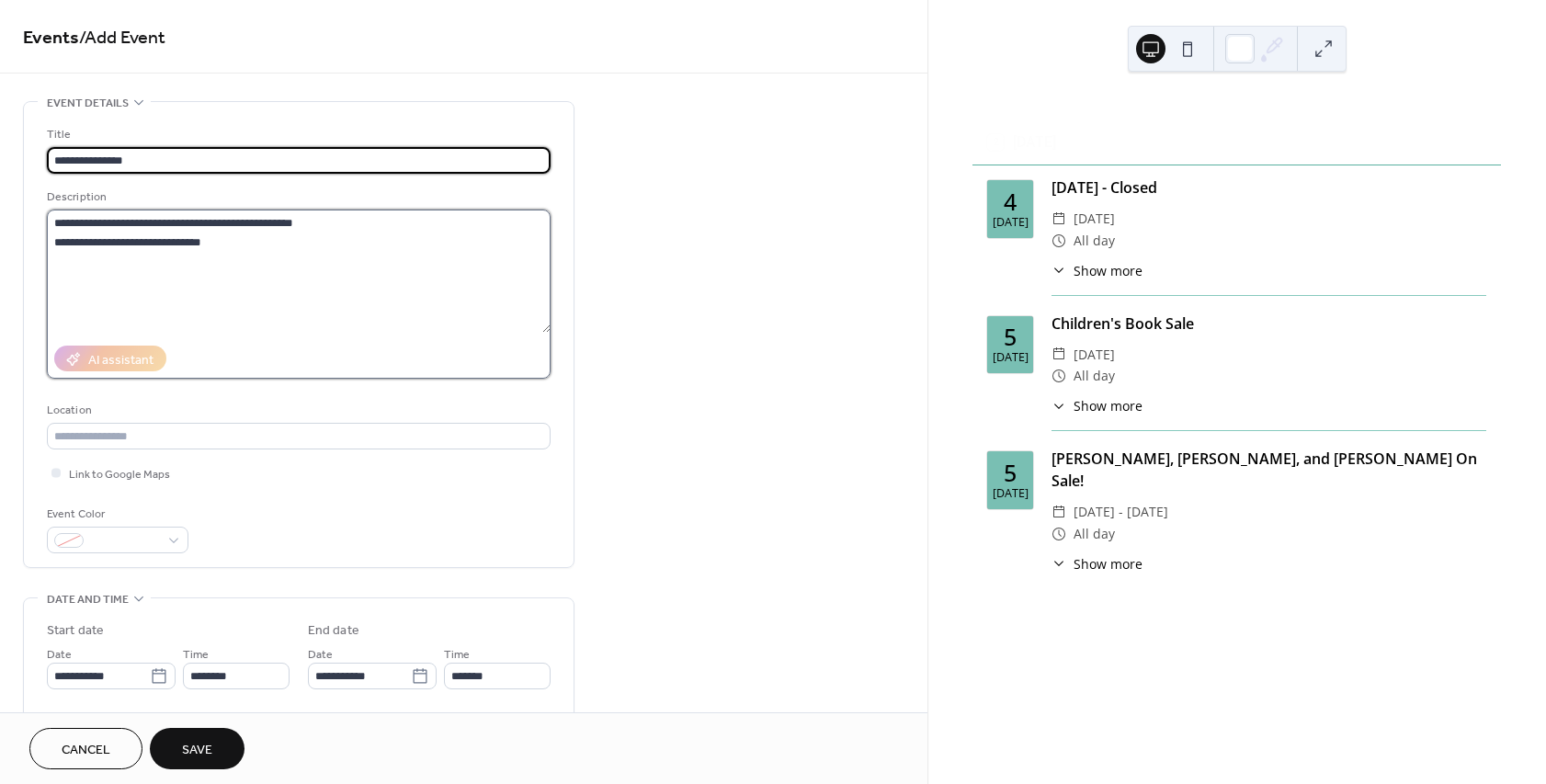 click on "**********" at bounding box center [299, 271] 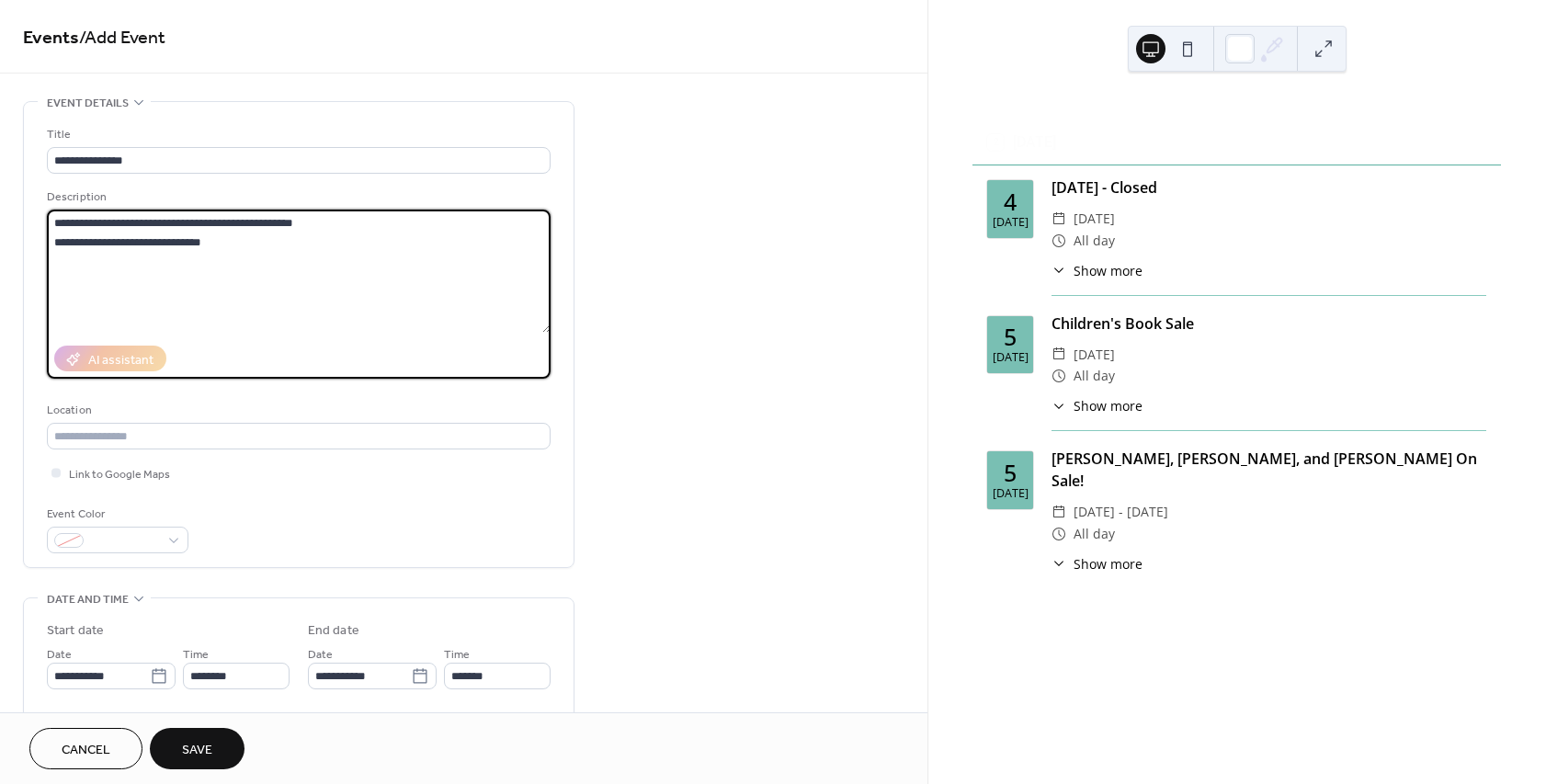 drag, startPoint x: 164, startPoint y: 246, endPoint x: 211, endPoint y: 244, distance: 47.04253 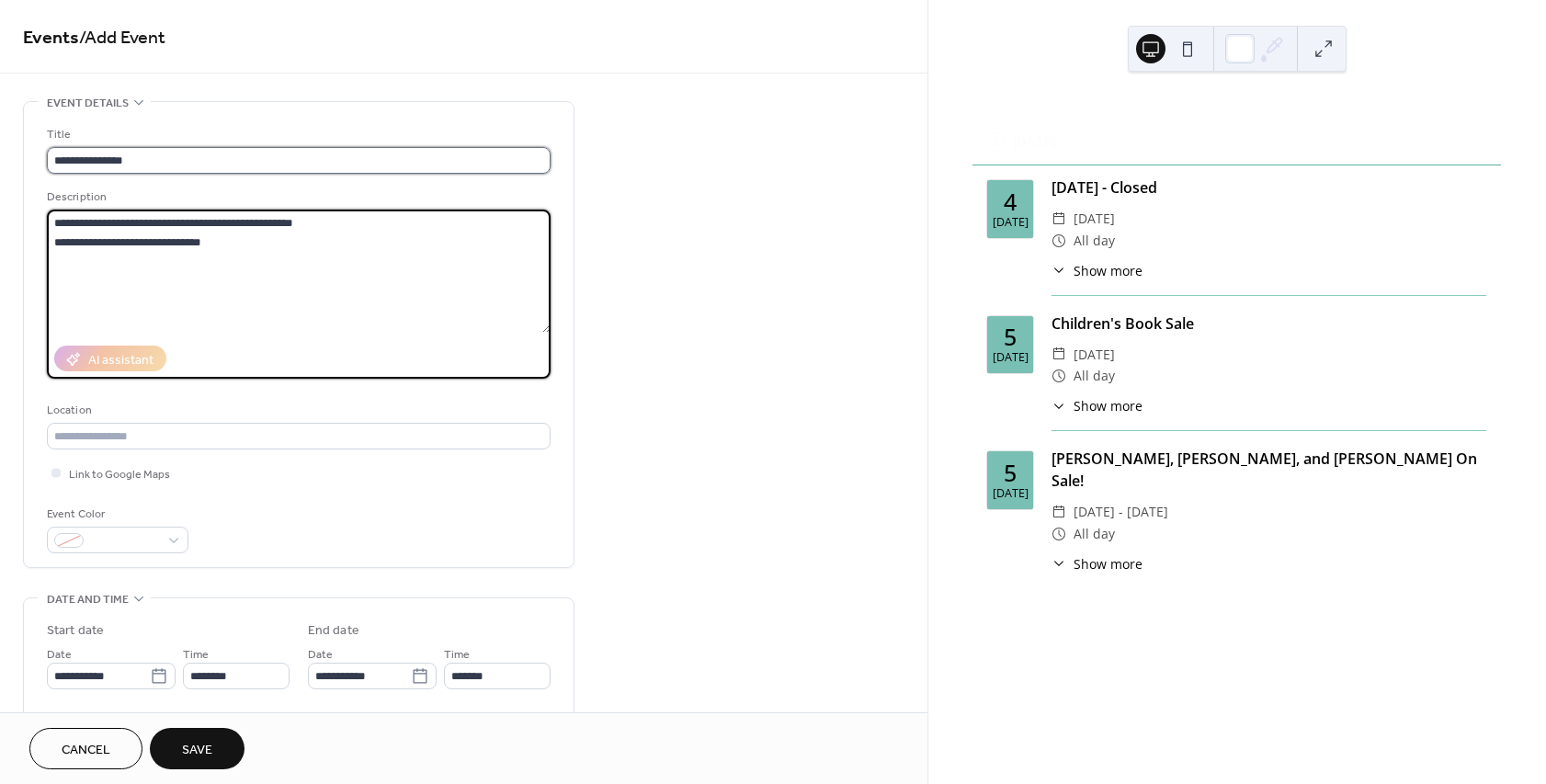 click on "**********" at bounding box center (299, 160) 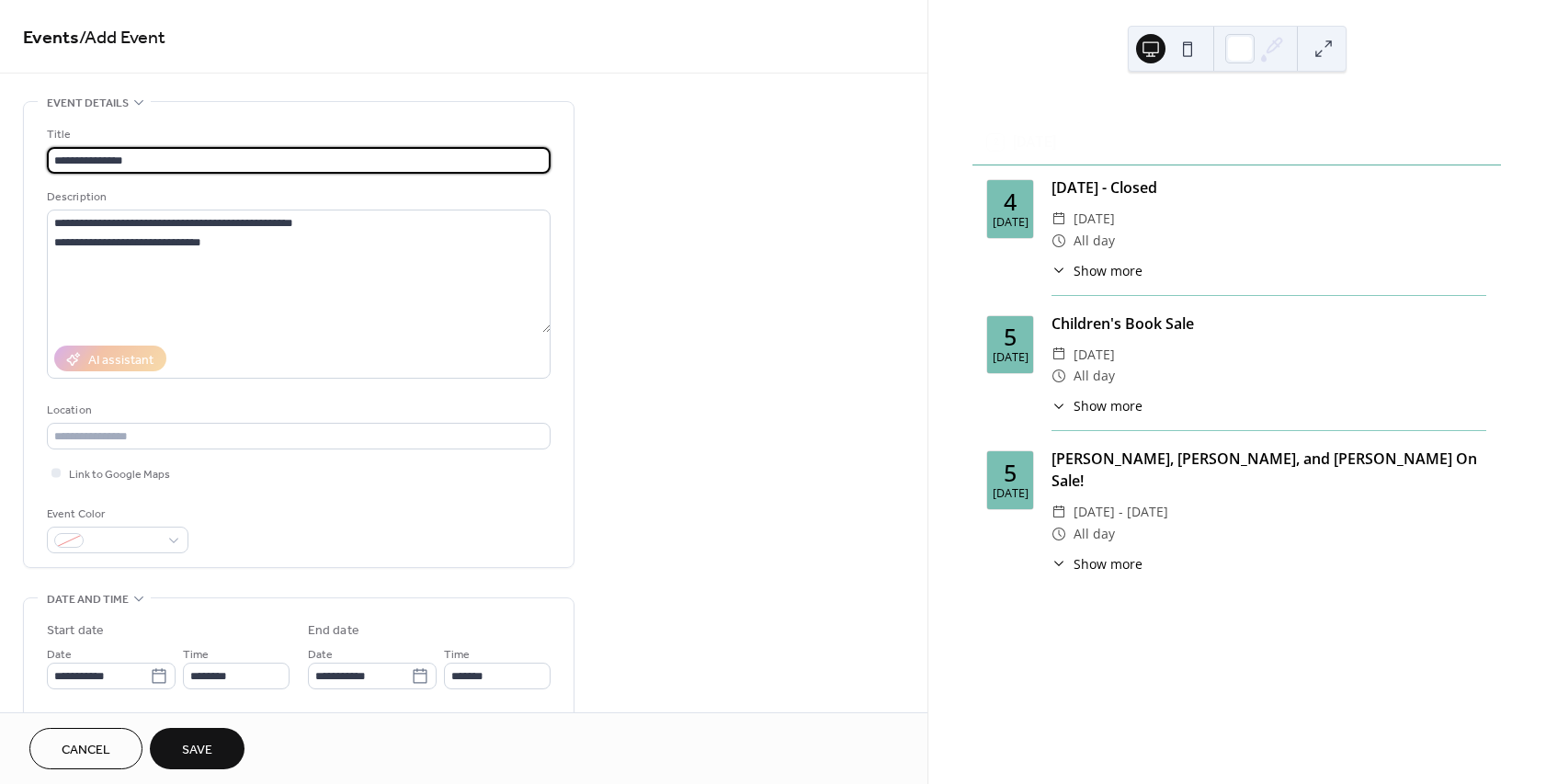 paste on "**********" 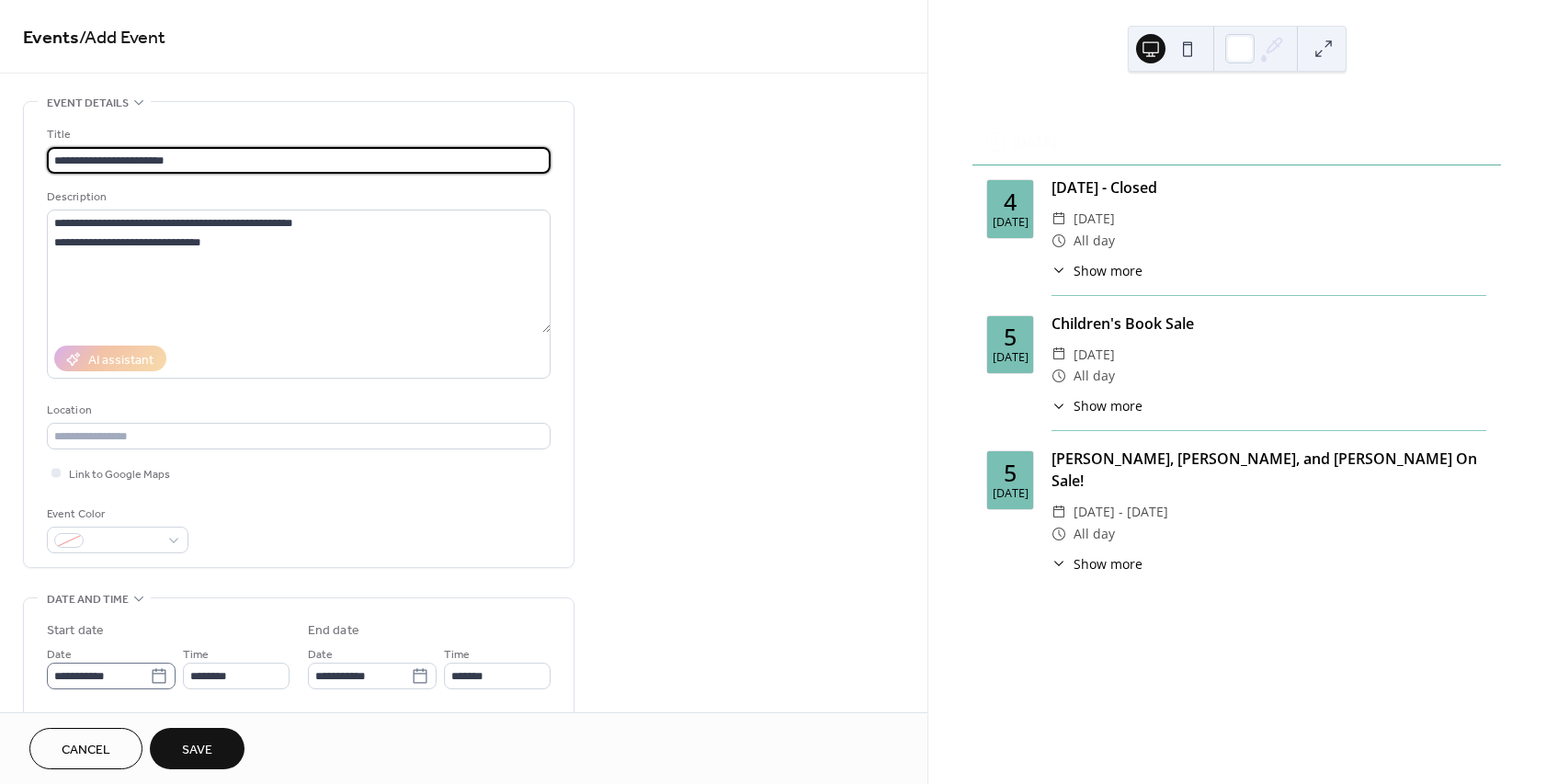type on "**********" 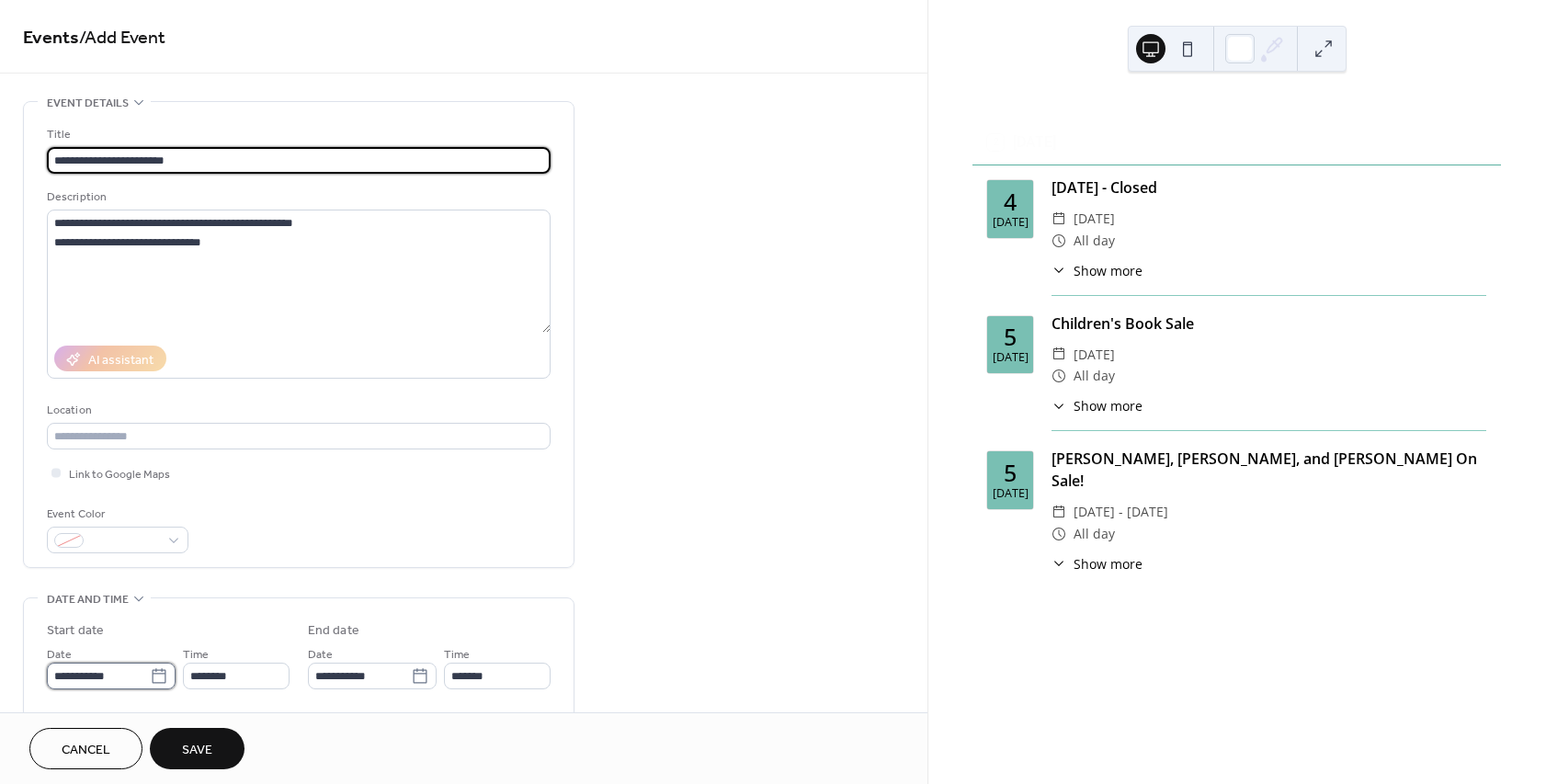 click on "**********" at bounding box center [98, 676] 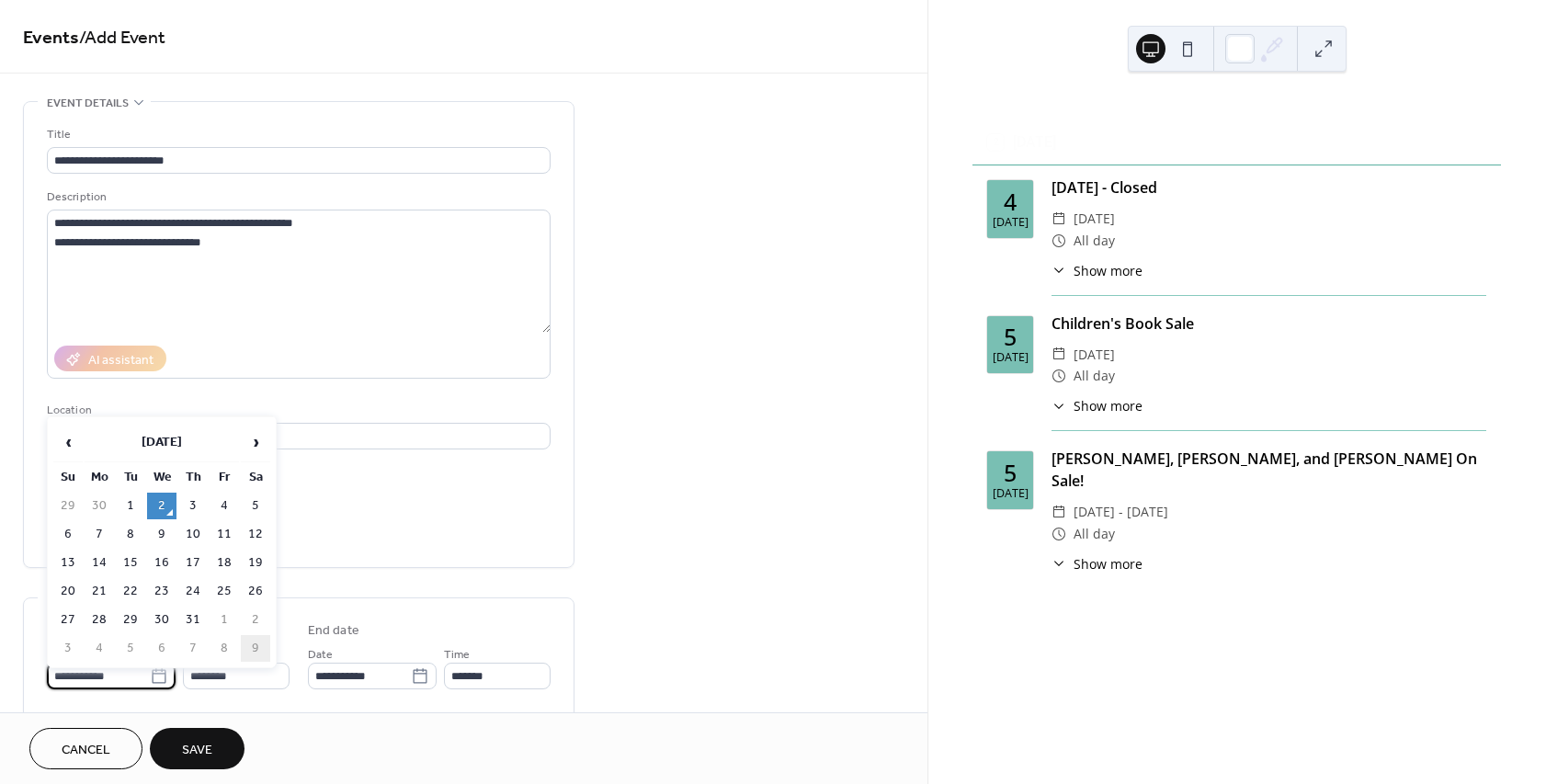 click on "9" at bounding box center (256, 648) 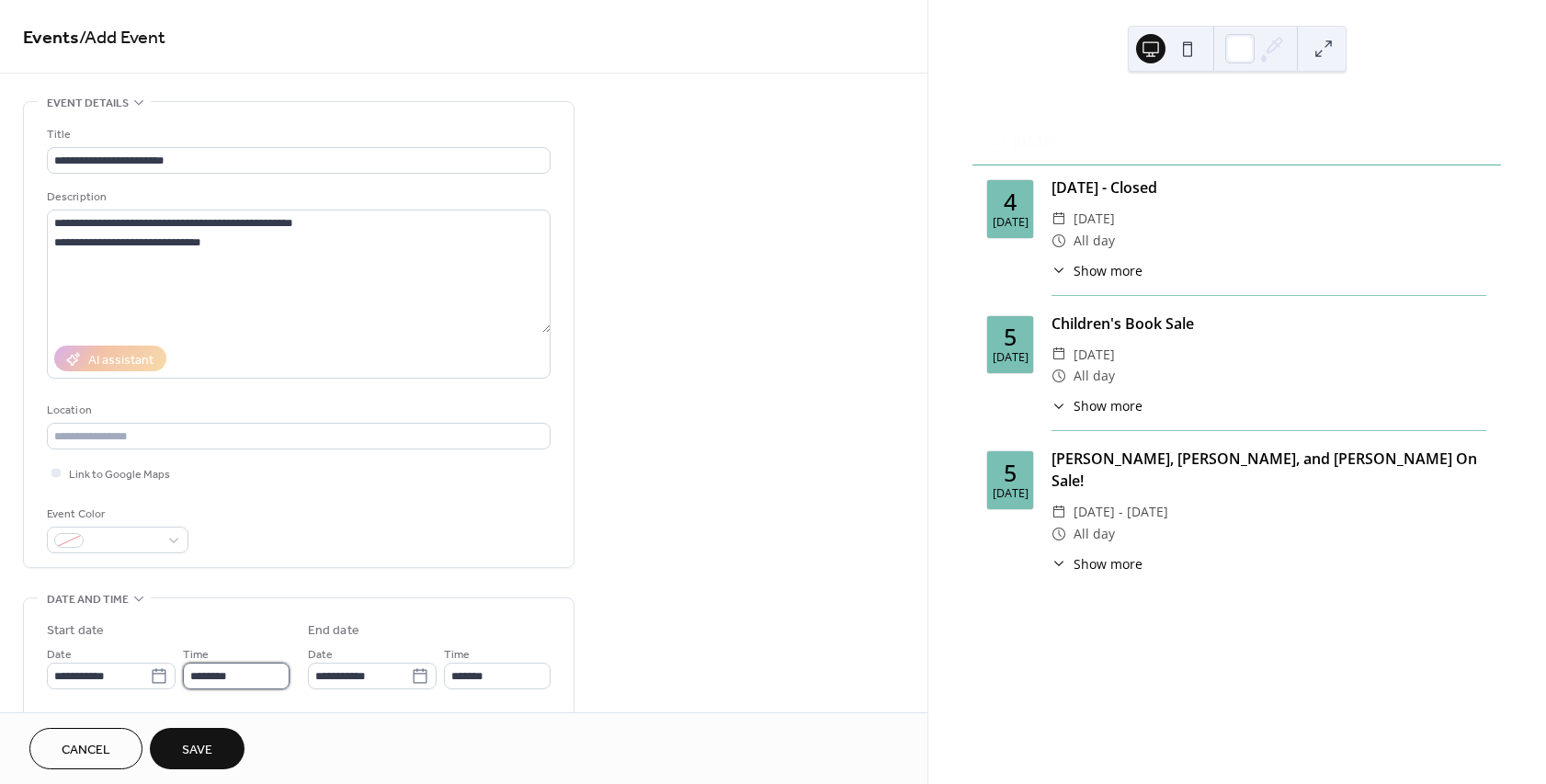 click on "********" at bounding box center (236, 676) 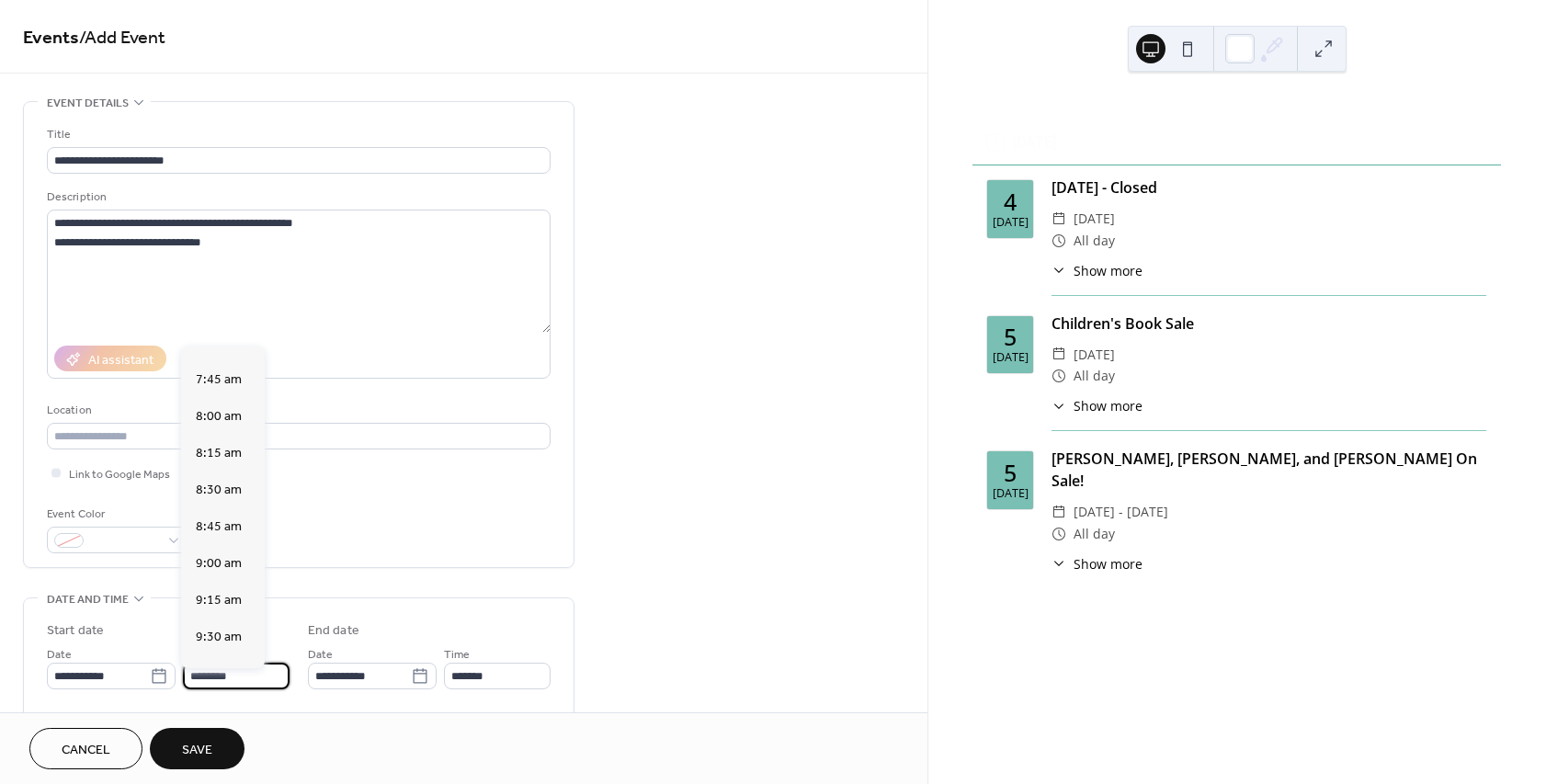 scroll, scrollTop: 1406, scrollLeft: 0, axis: vertical 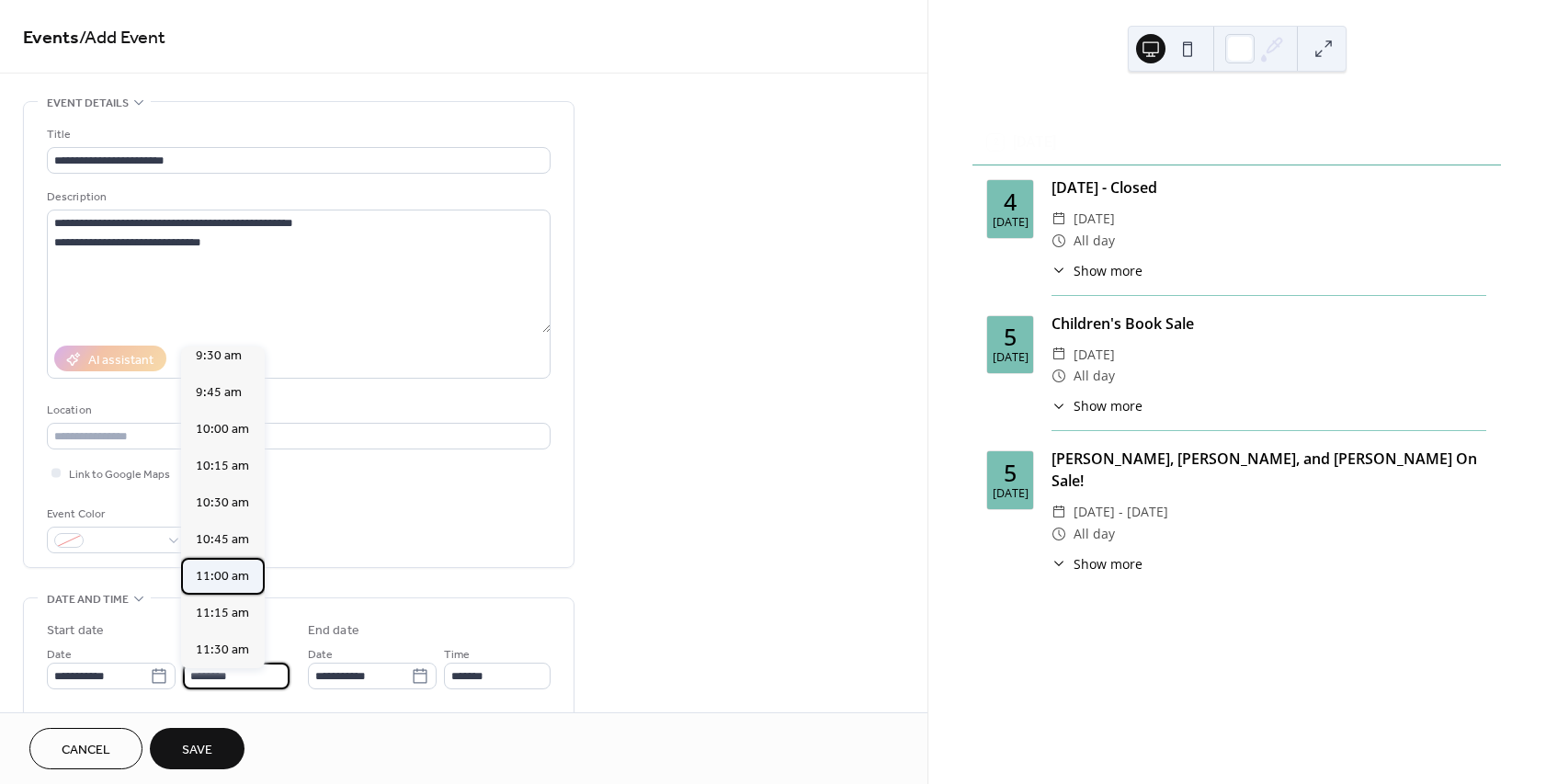 click on "11:00 am" at bounding box center [222, 576] 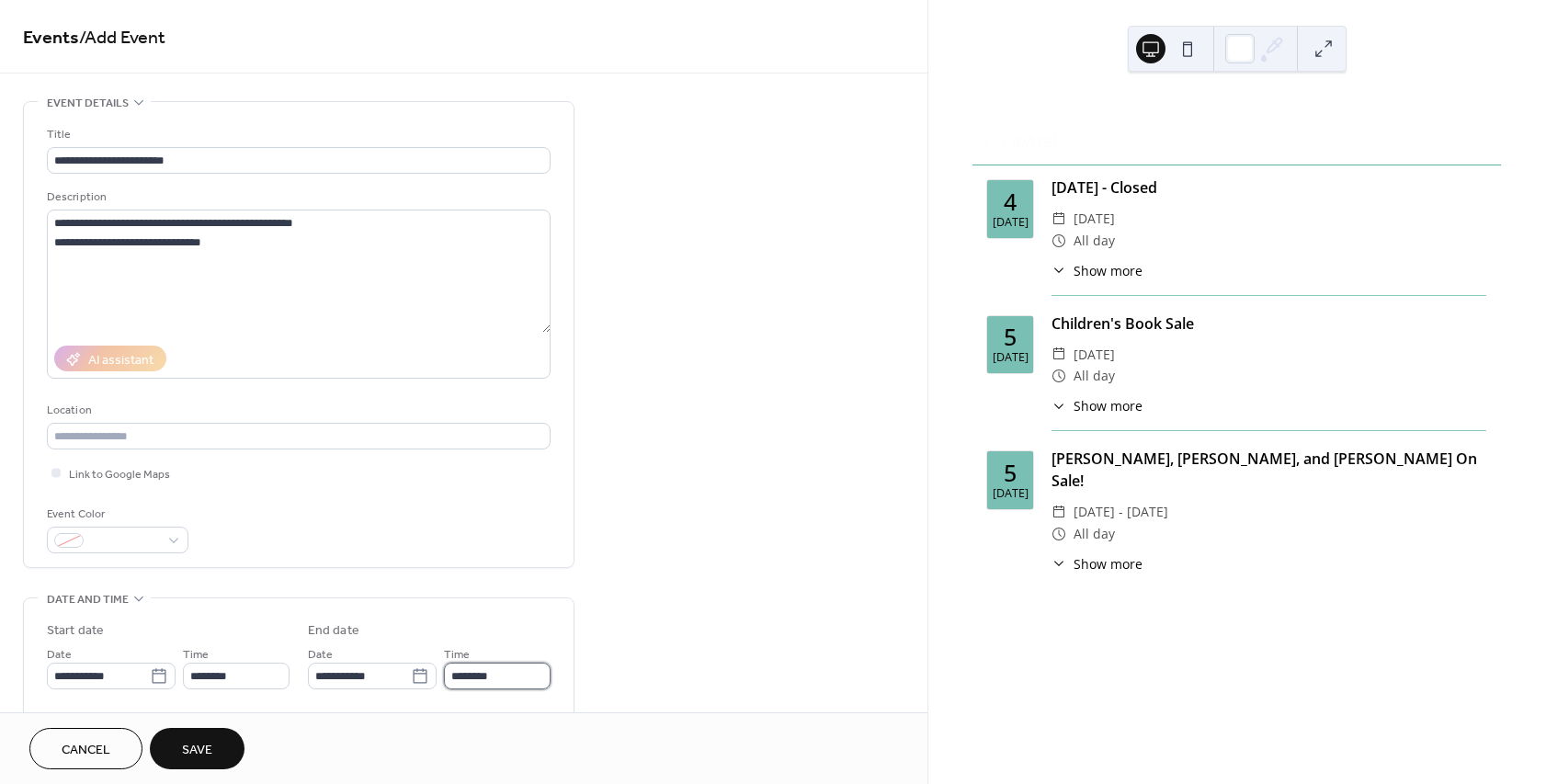 click on "********" at bounding box center (497, 676) 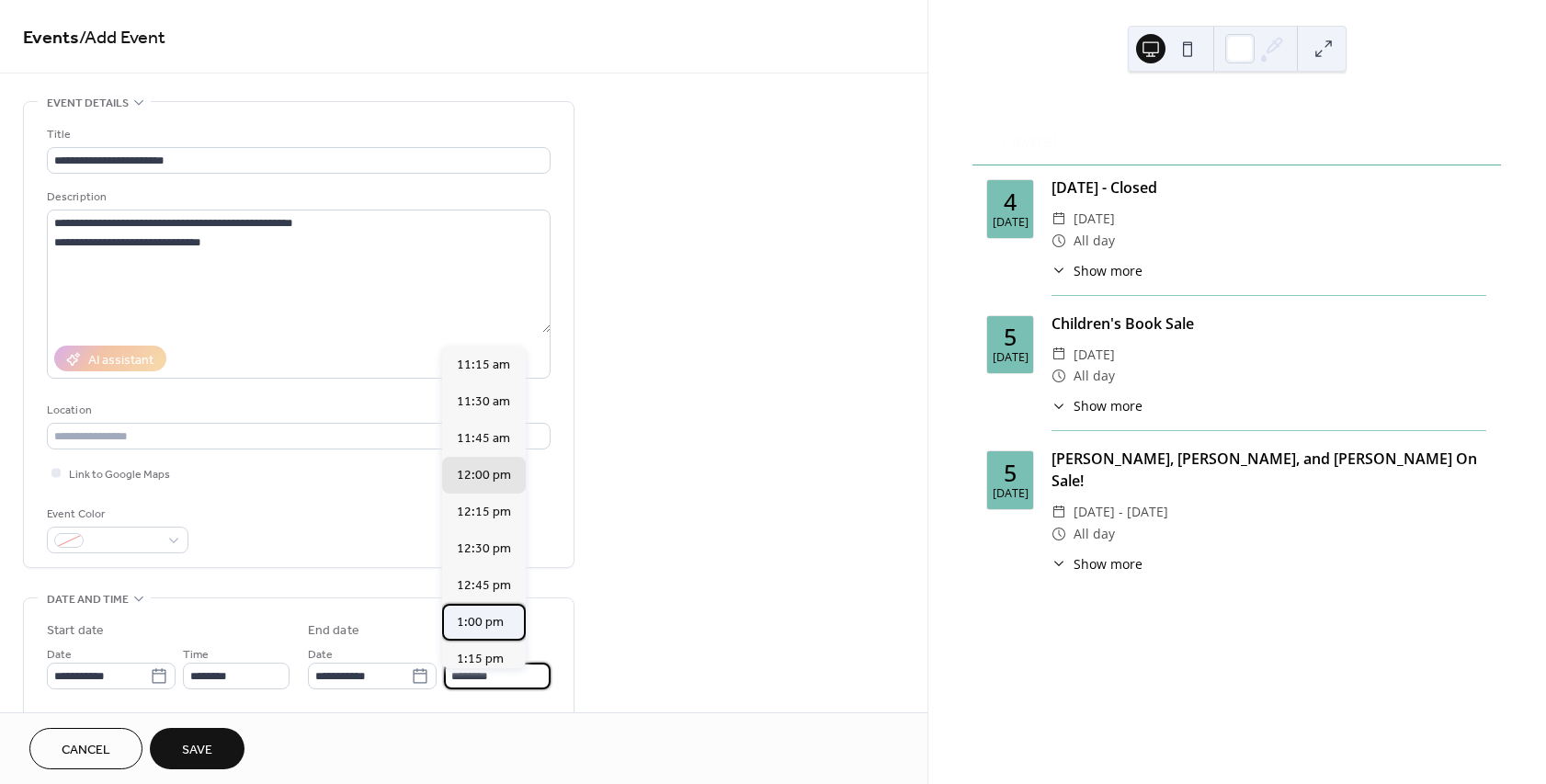 click on "1:00 pm" at bounding box center (480, 622) 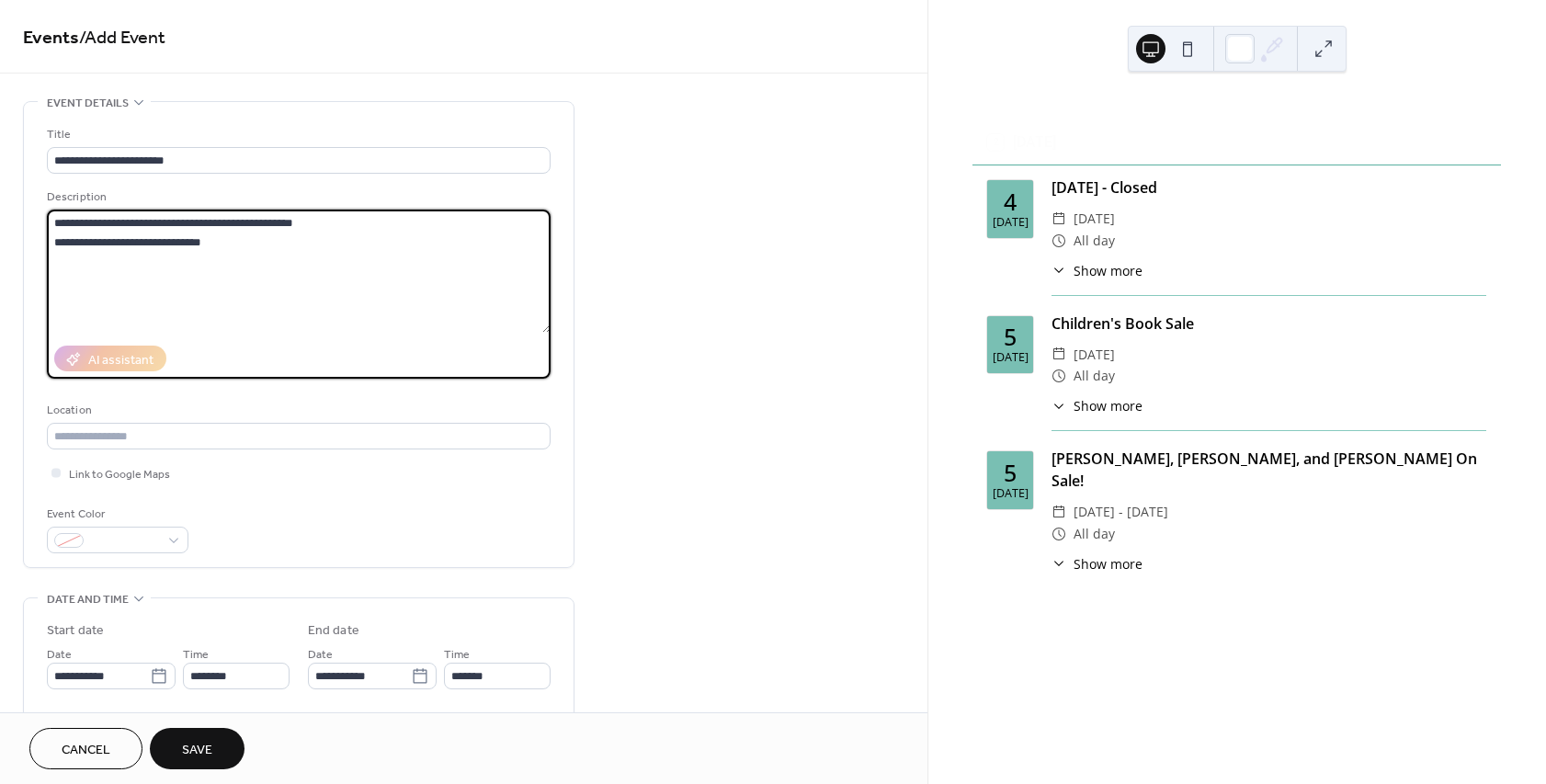 drag, startPoint x: 230, startPoint y: 255, endPoint x: -1, endPoint y: 205, distance: 236.34932 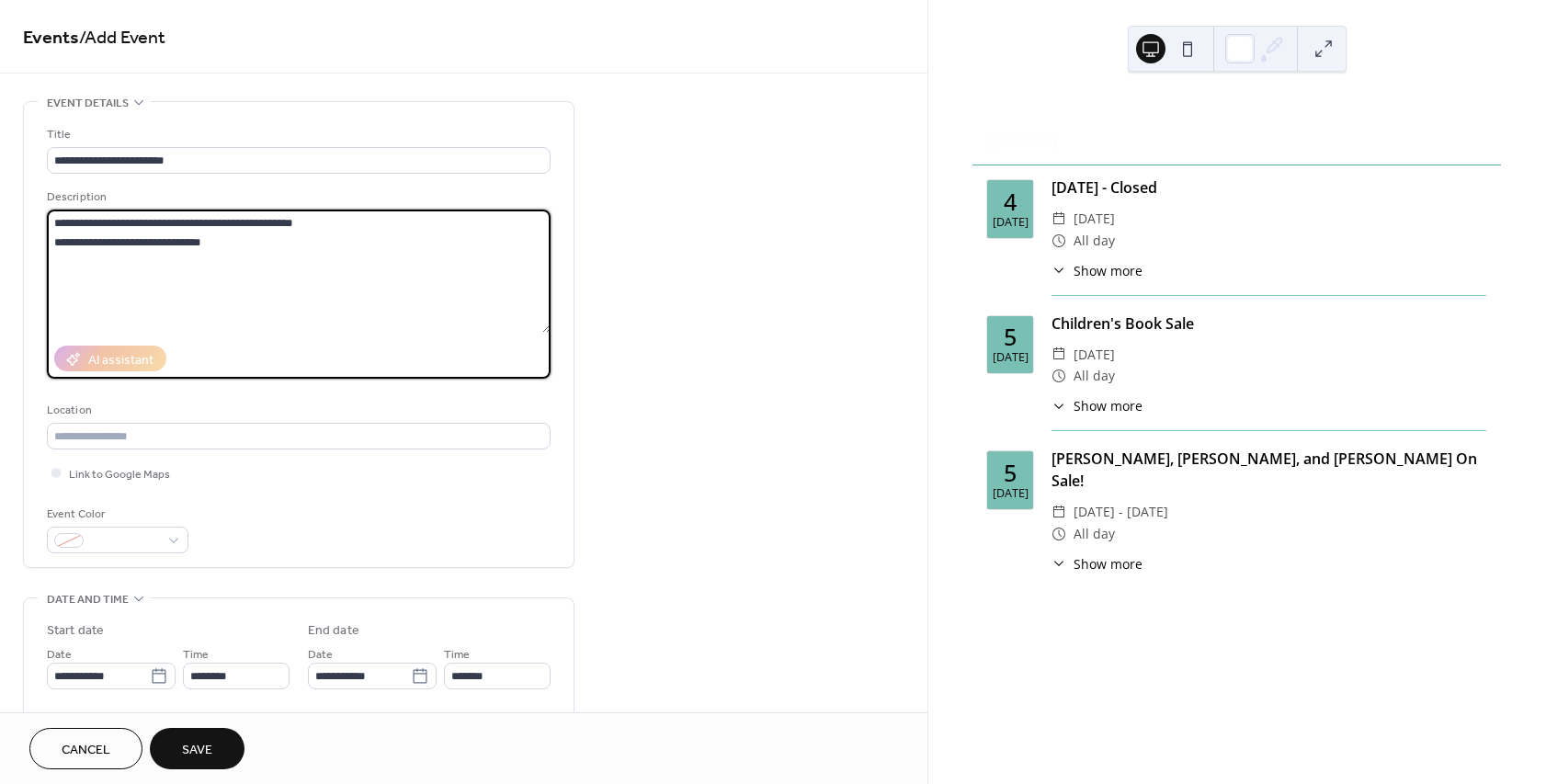 click on "**********" at bounding box center (299, 271) 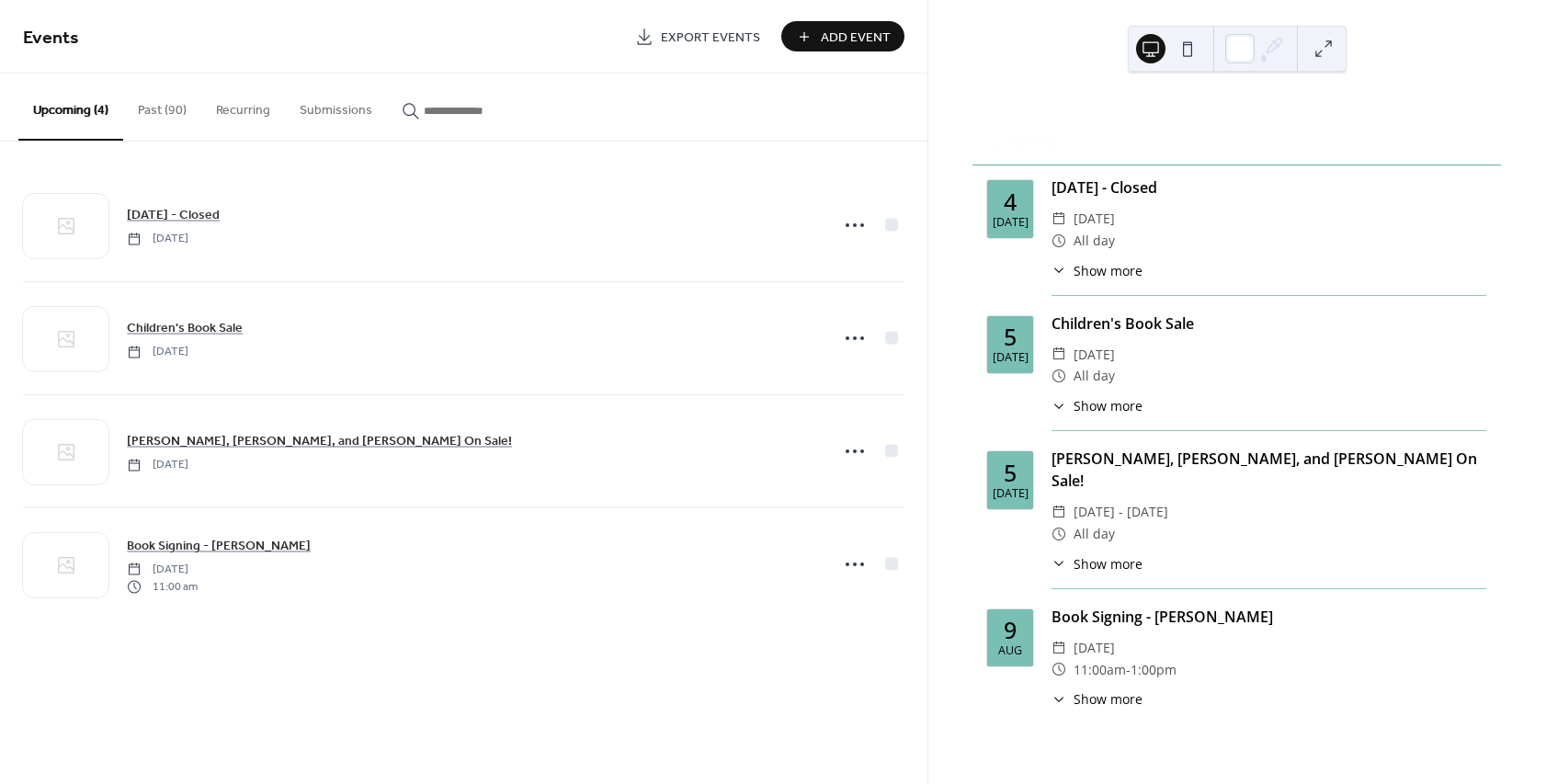 click on "July 4th - Closed Friday, July 4, 2025 Children's Book Sale Saturday, July 5, 2025 Mary Higgins Clark,  W.E.B. Griffin, and Jack Higgins On Sale! Saturday, July 5, 2025 Book Signing - Joan Wahl Saturday, August 9, 2025 11:00 am" at bounding box center (463, 394) 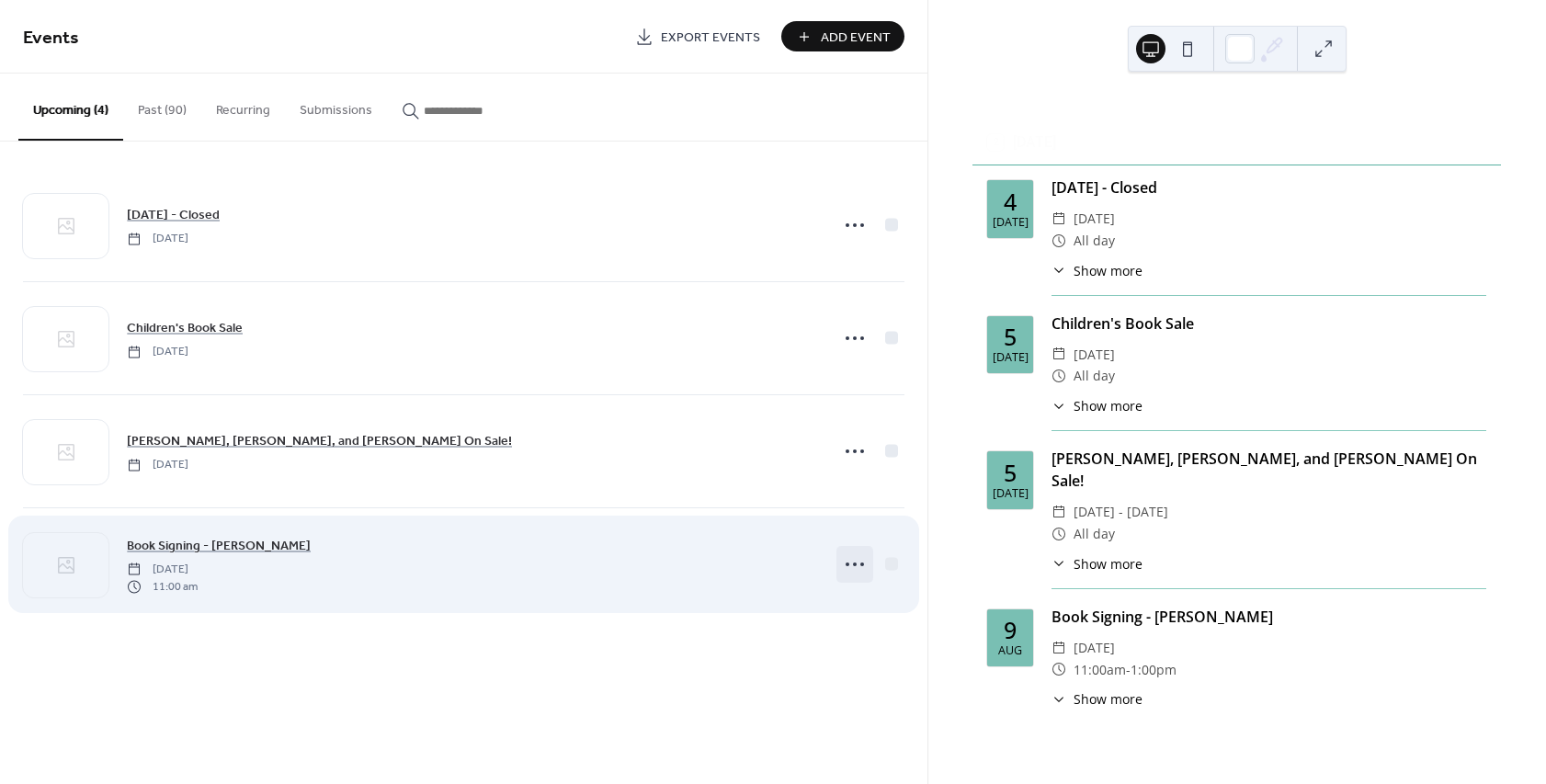 click 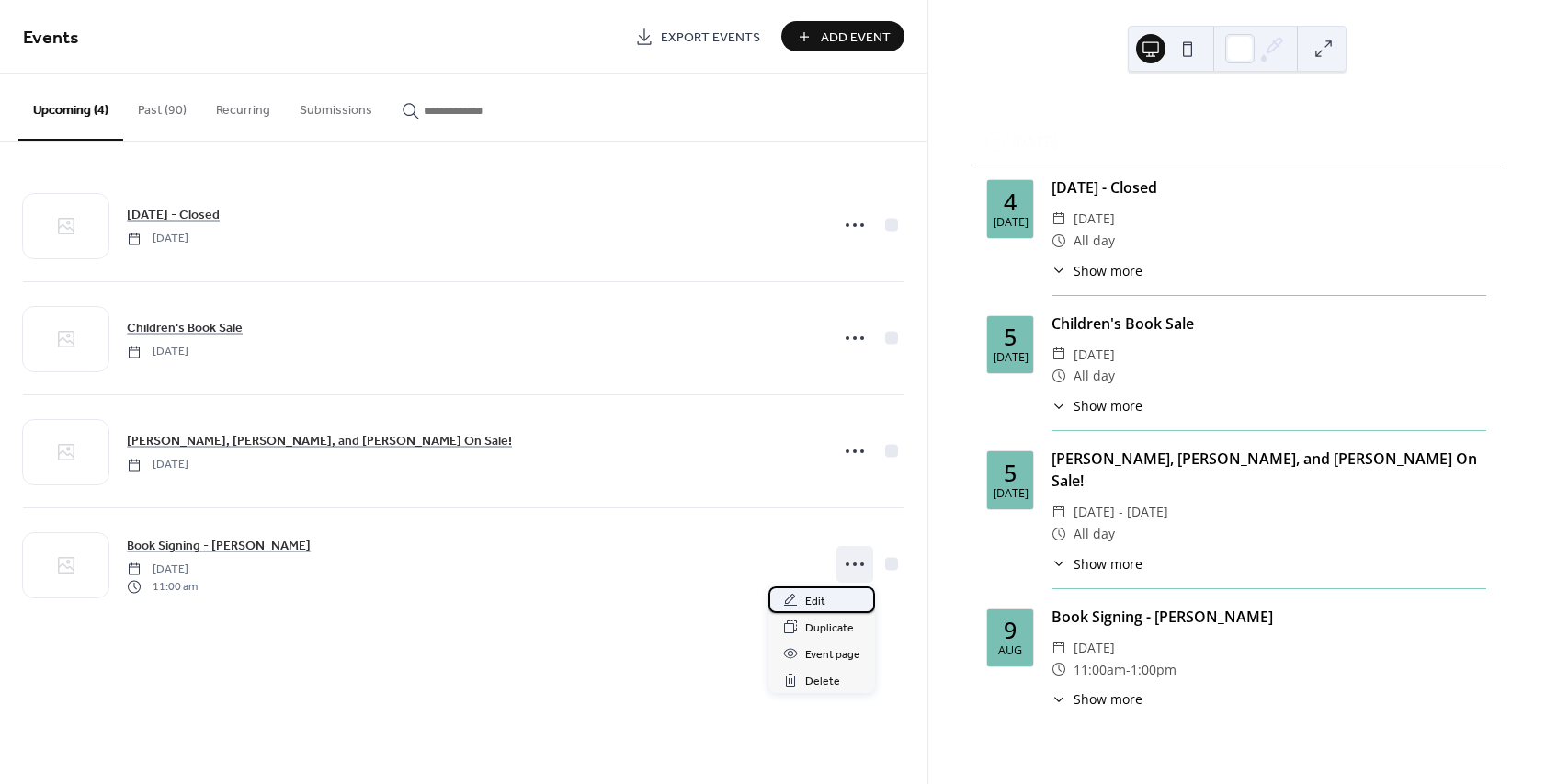 click on "Edit" at bounding box center [815, 601] 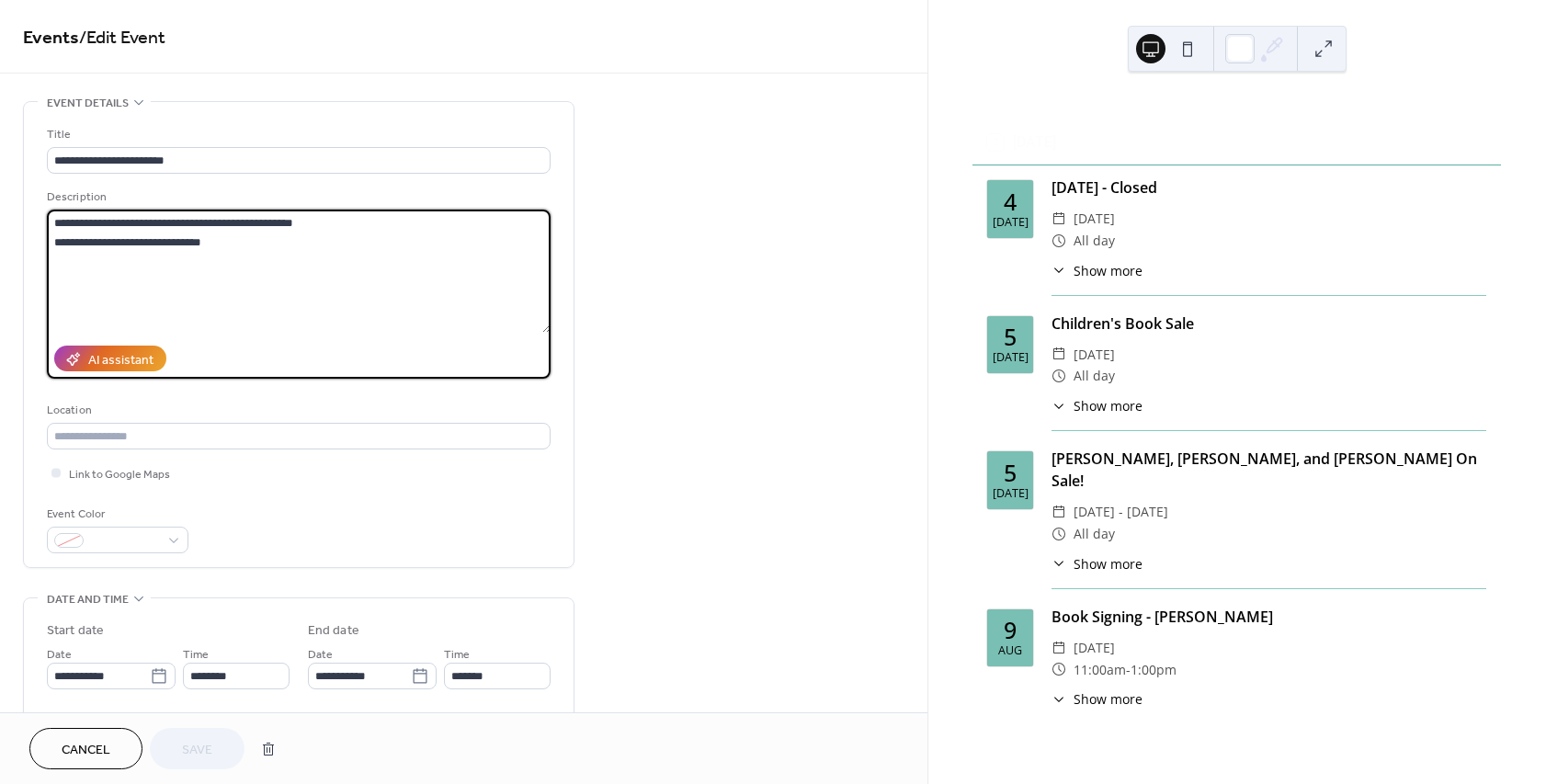 click on "**********" at bounding box center [299, 271] 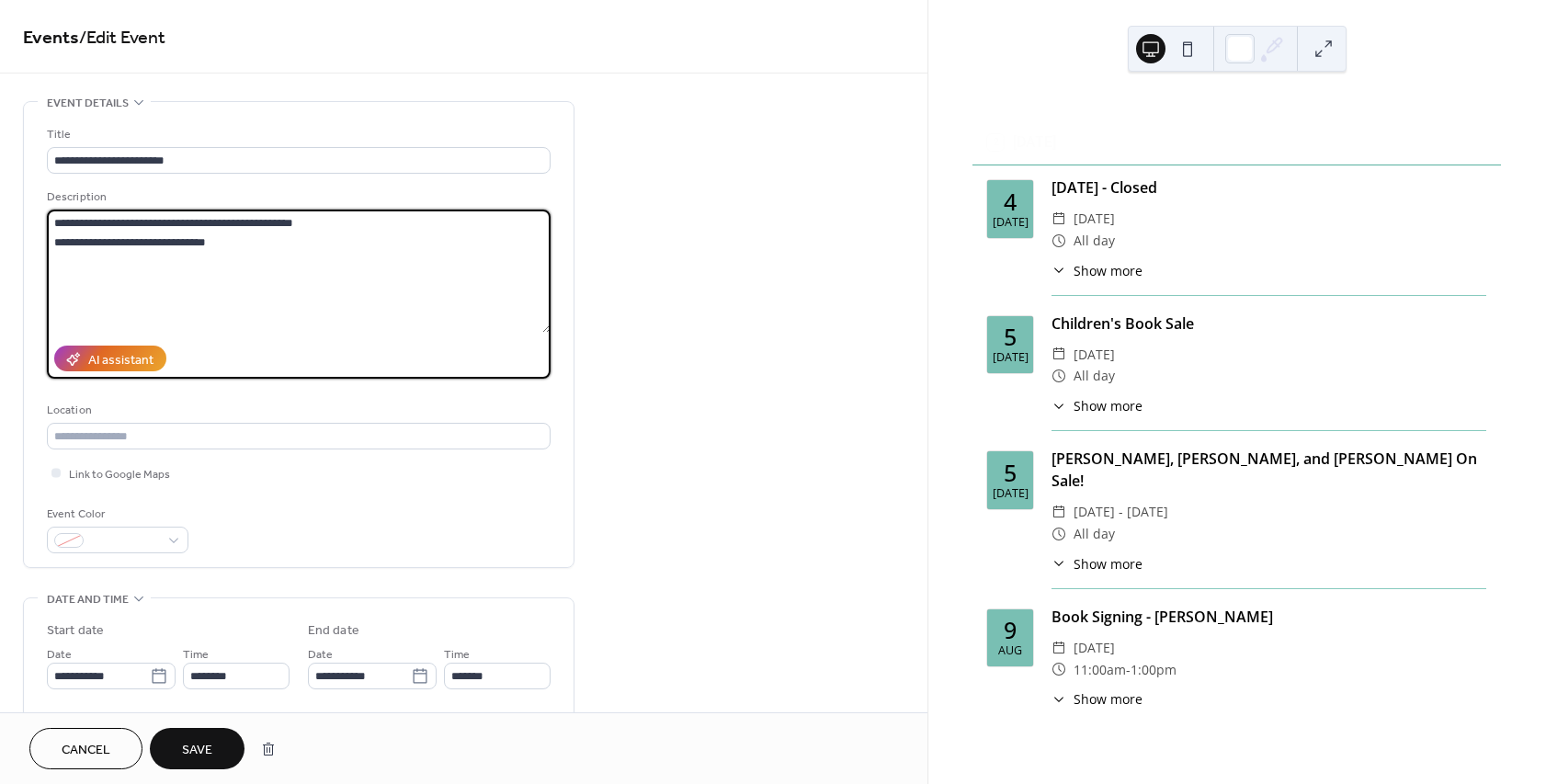 paste on "**********" 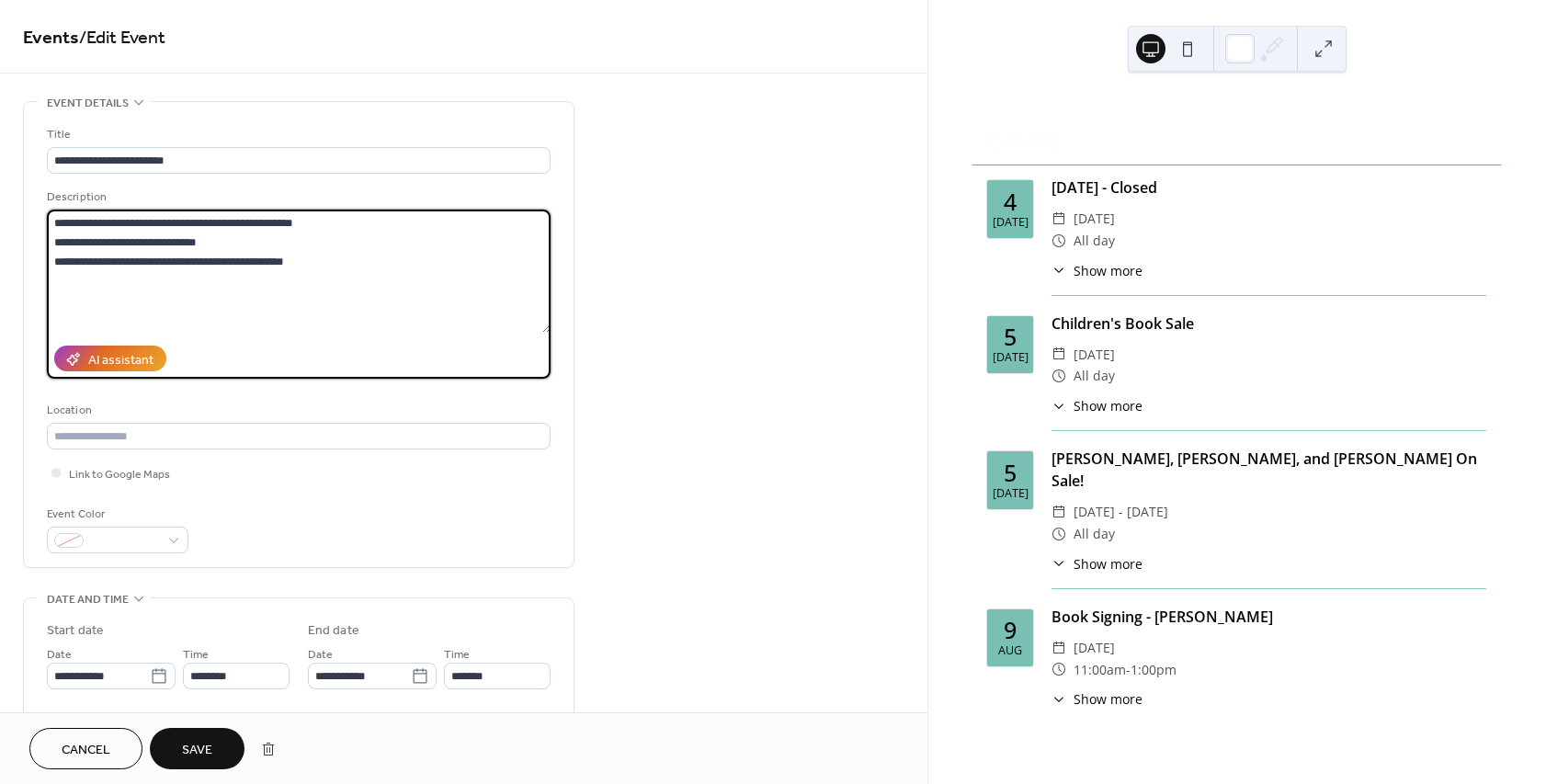 drag, startPoint x: 306, startPoint y: 264, endPoint x: -39, endPoint y: 173, distance: 356.7997 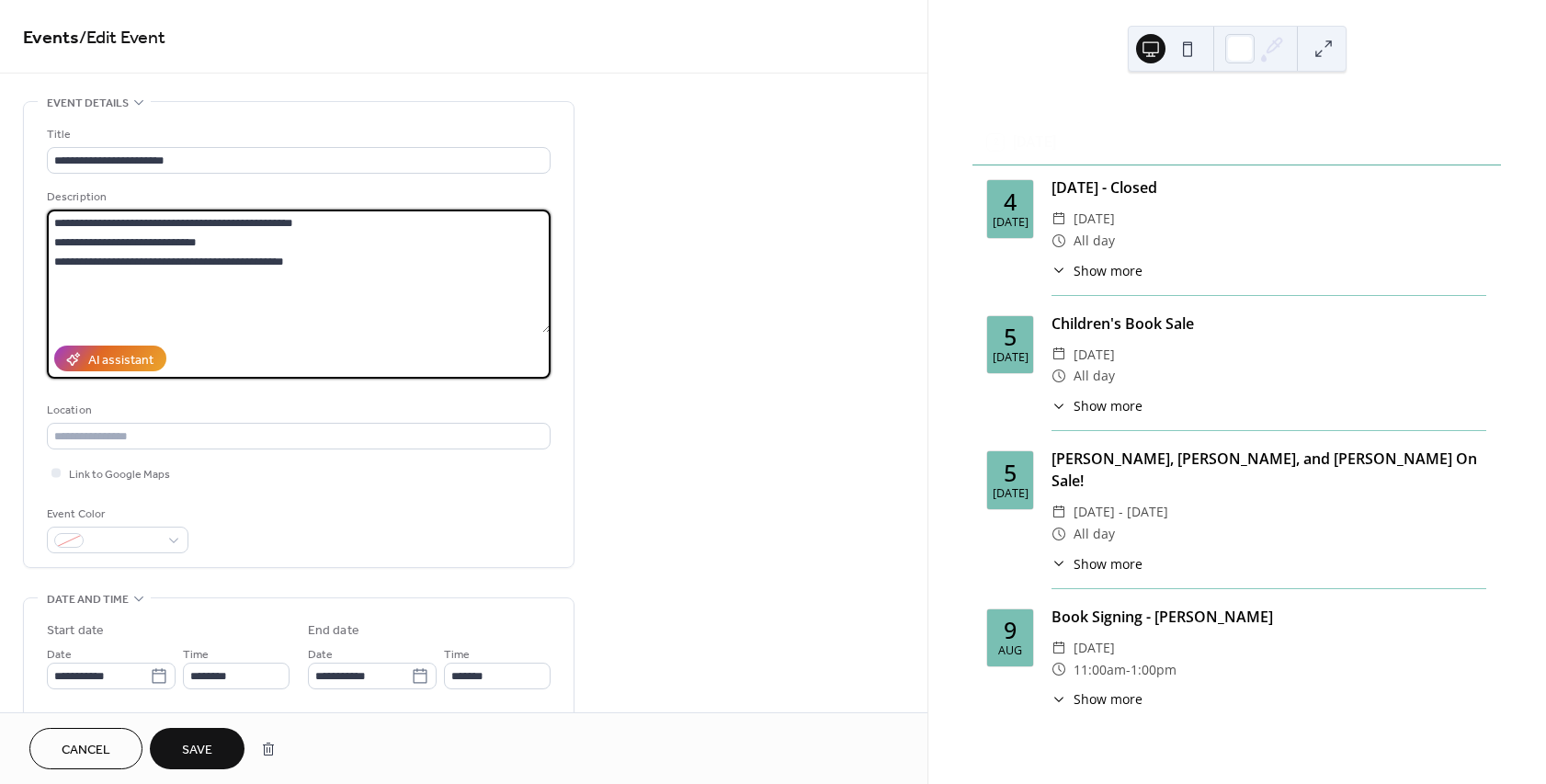 click on "**********" at bounding box center [299, 271] 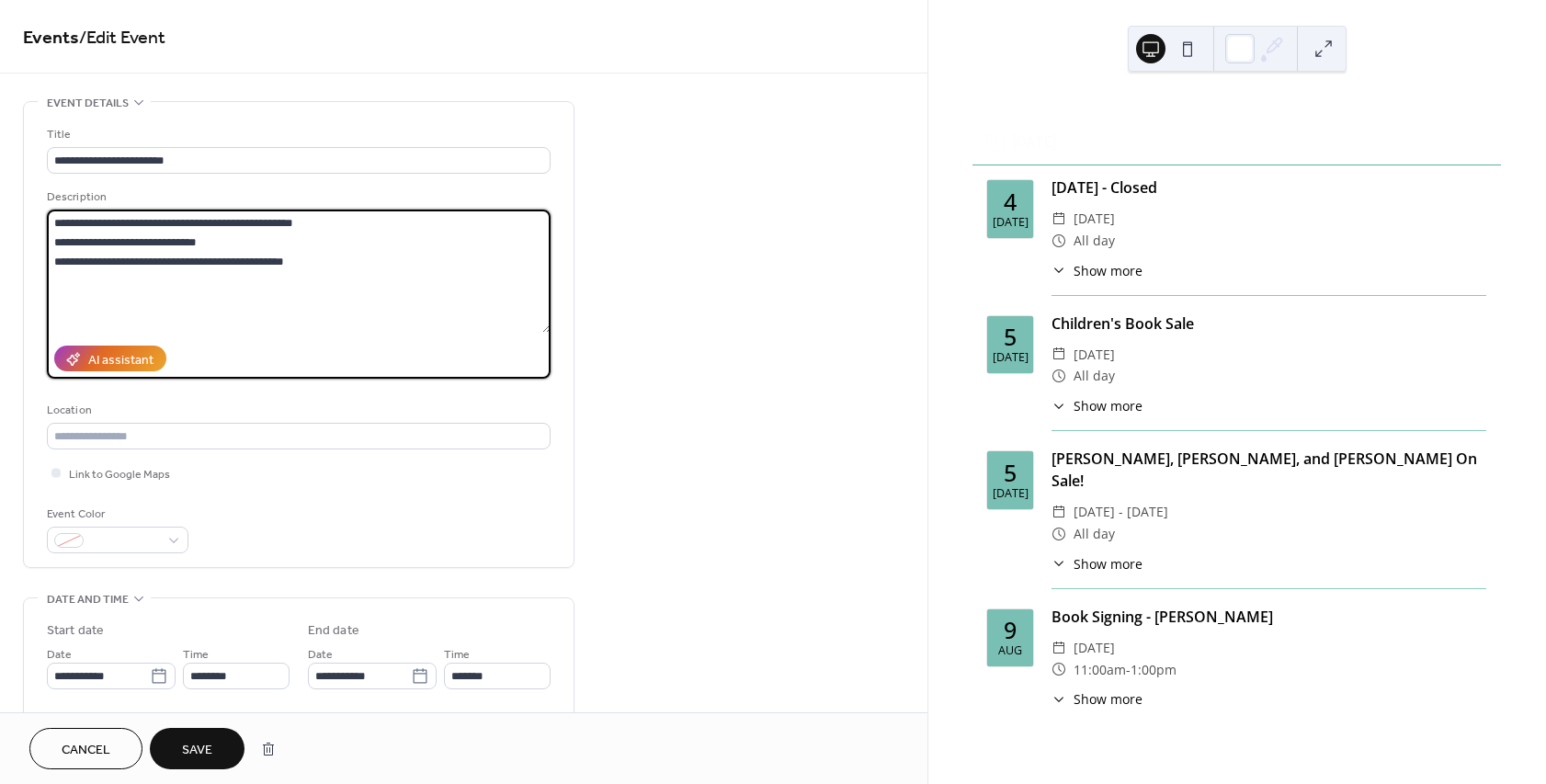 type on "**********" 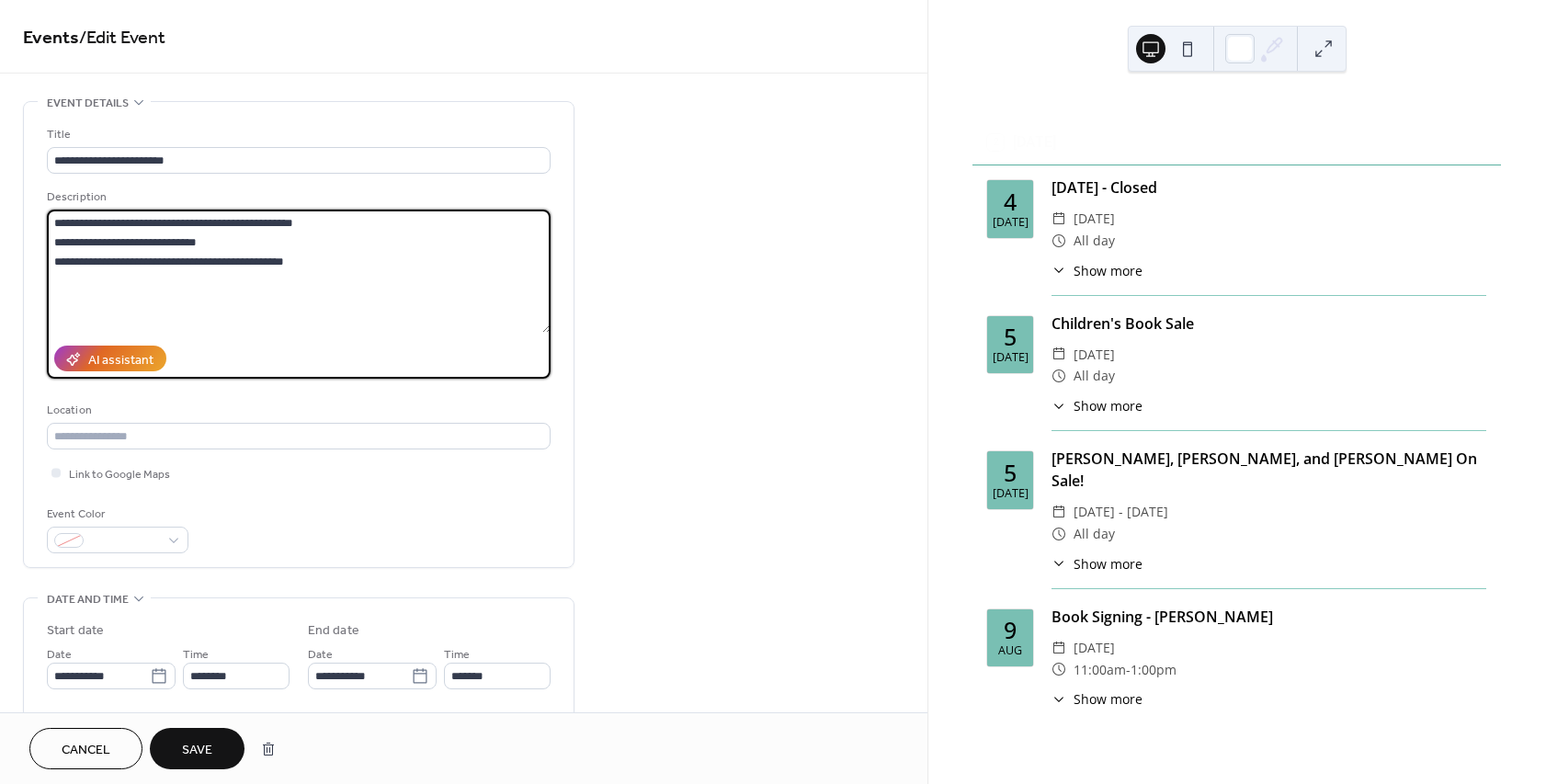 click on "Save" at bounding box center (197, 748) 